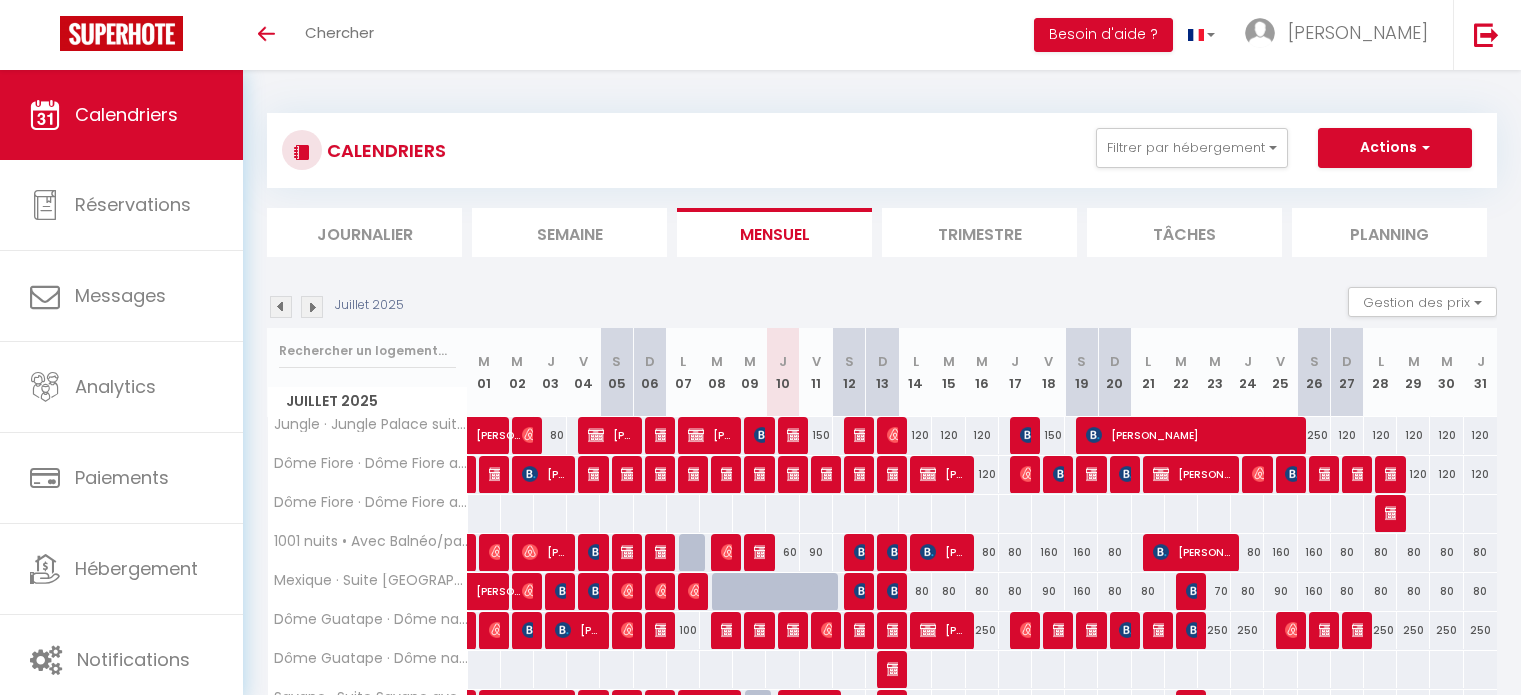 select 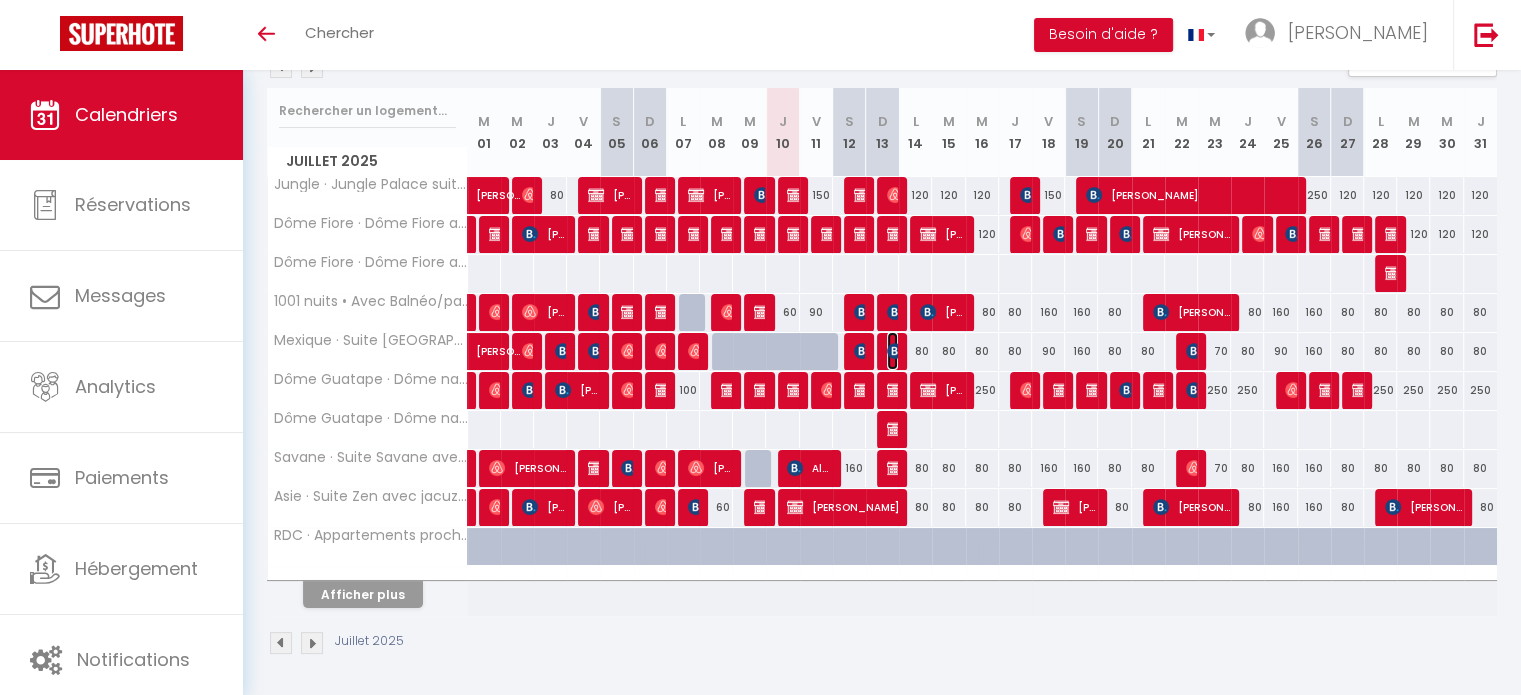 click at bounding box center (895, 351) 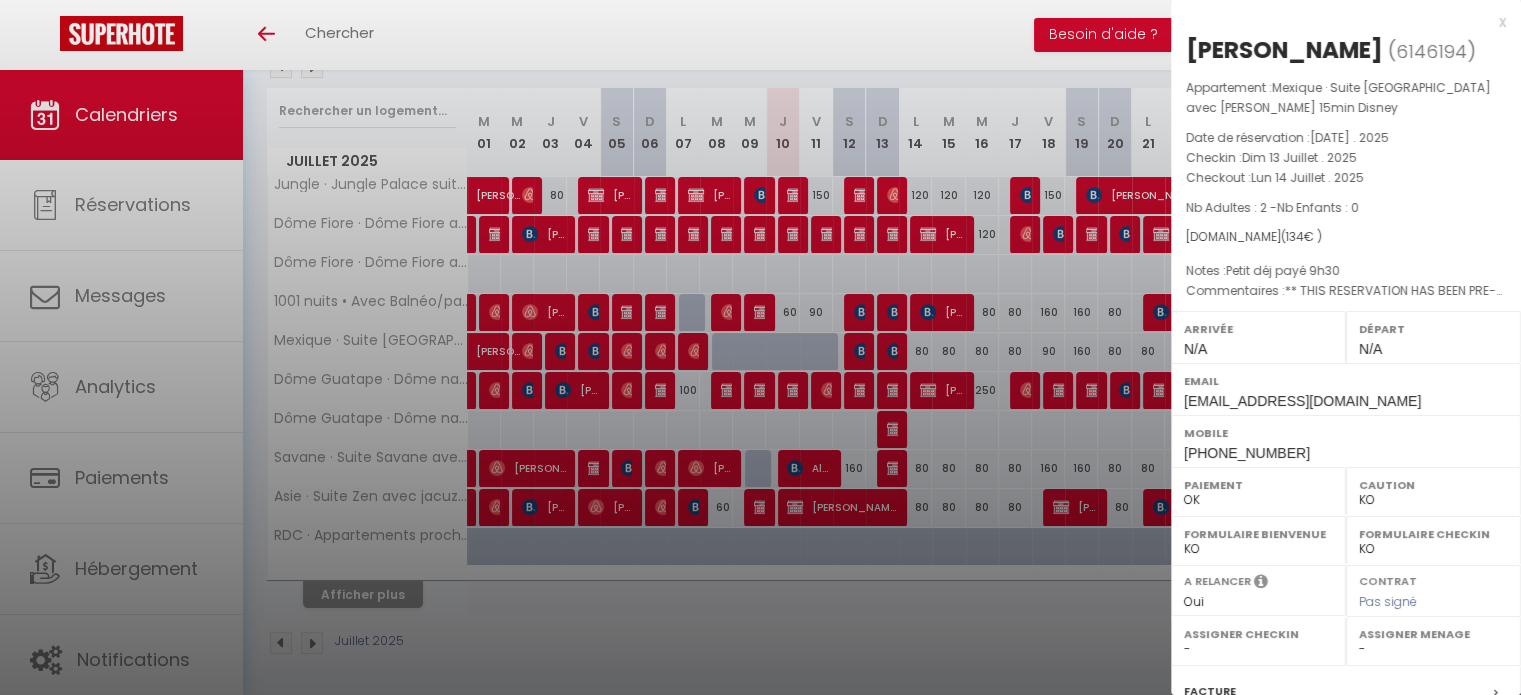 click at bounding box center [760, 347] 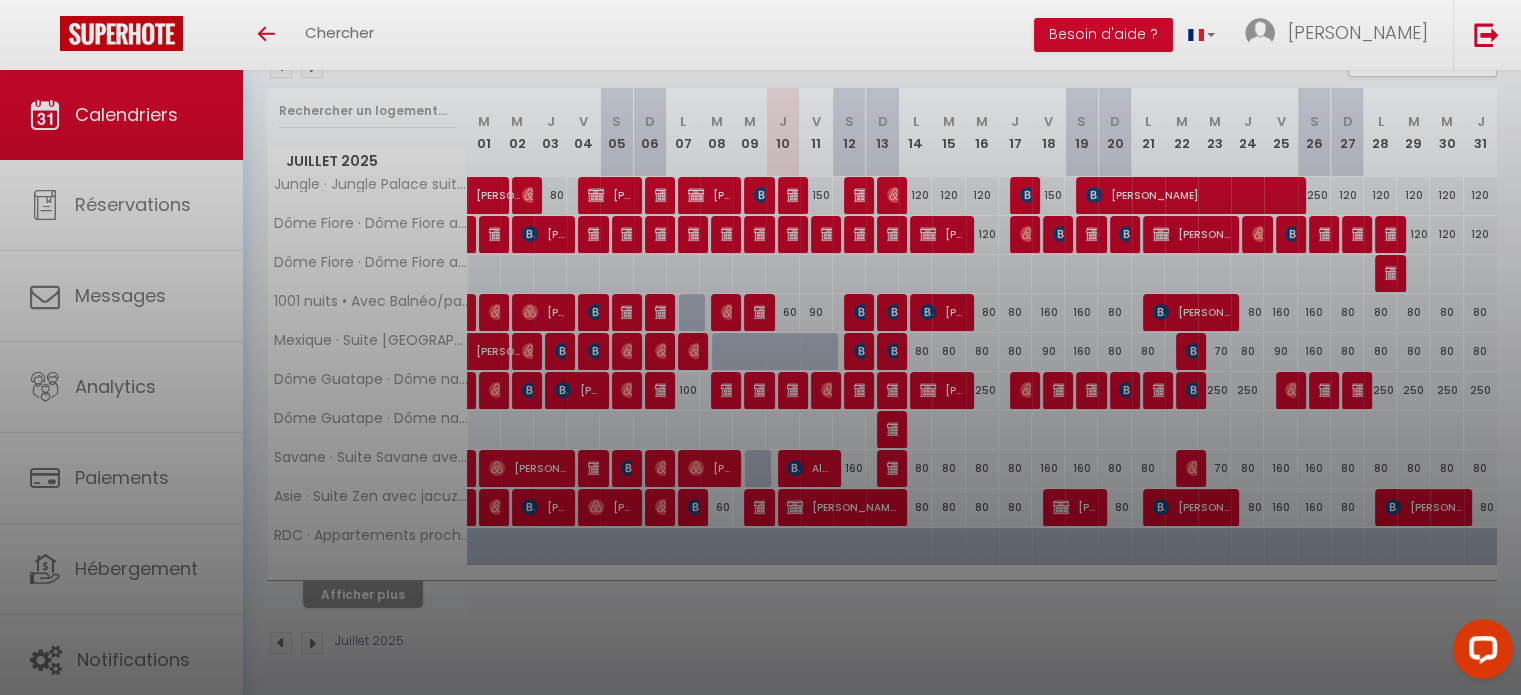 scroll, scrollTop: 0, scrollLeft: 0, axis: both 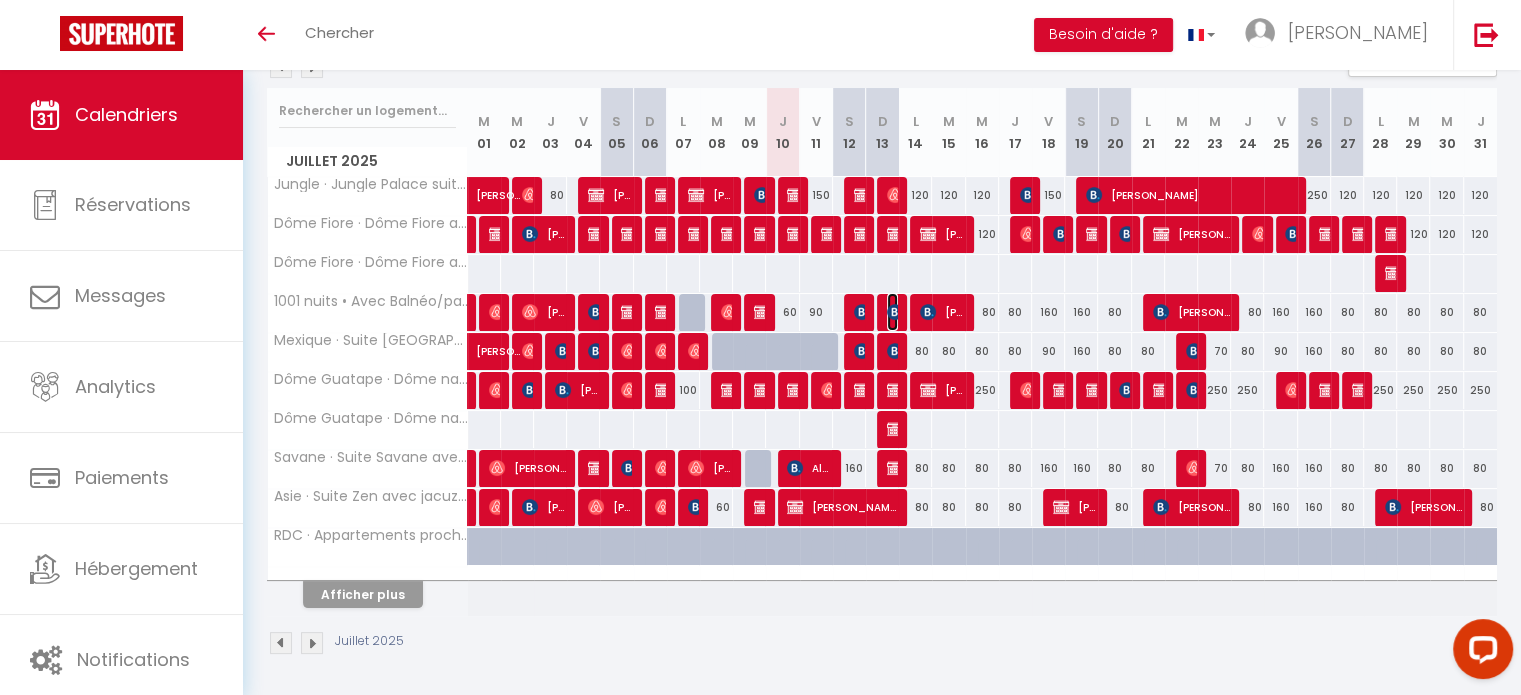 click at bounding box center [895, 312] 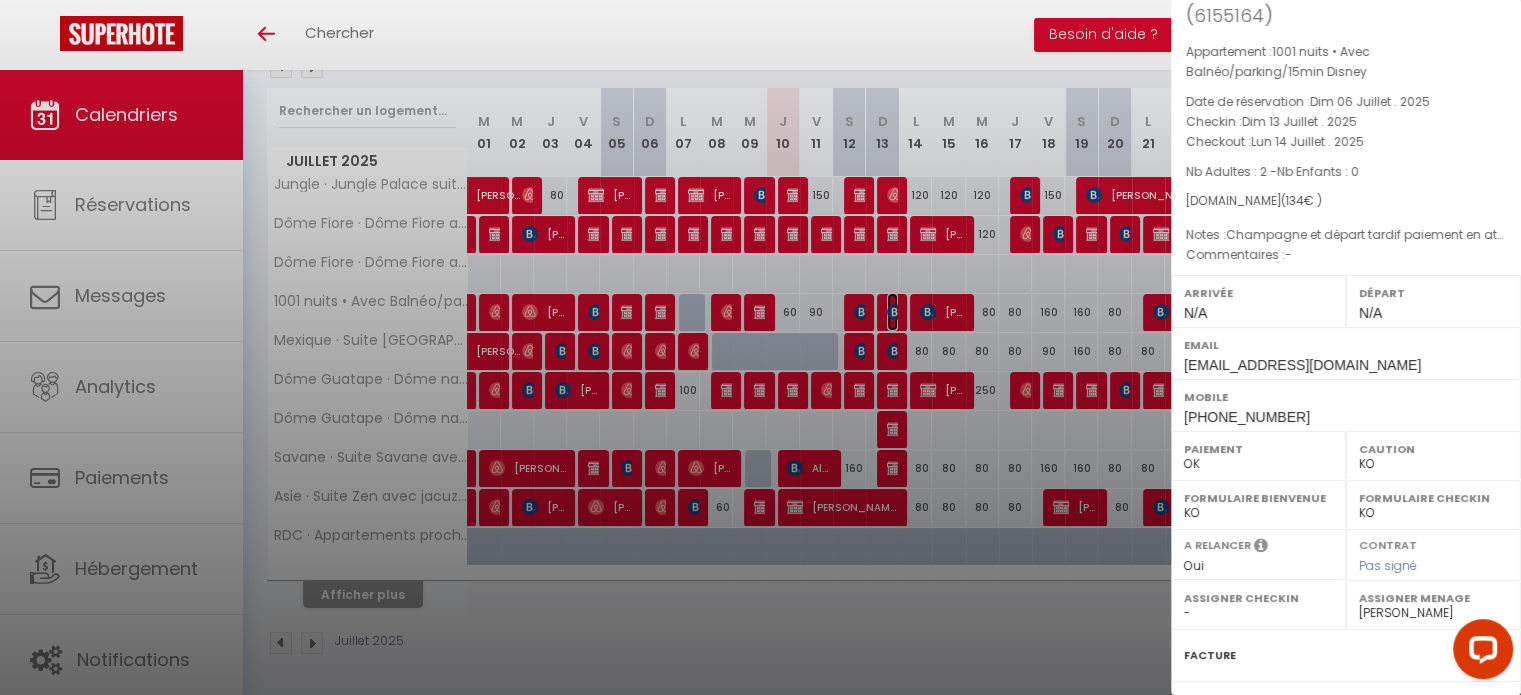 scroll, scrollTop: 0, scrollLeft: 0, axis: both 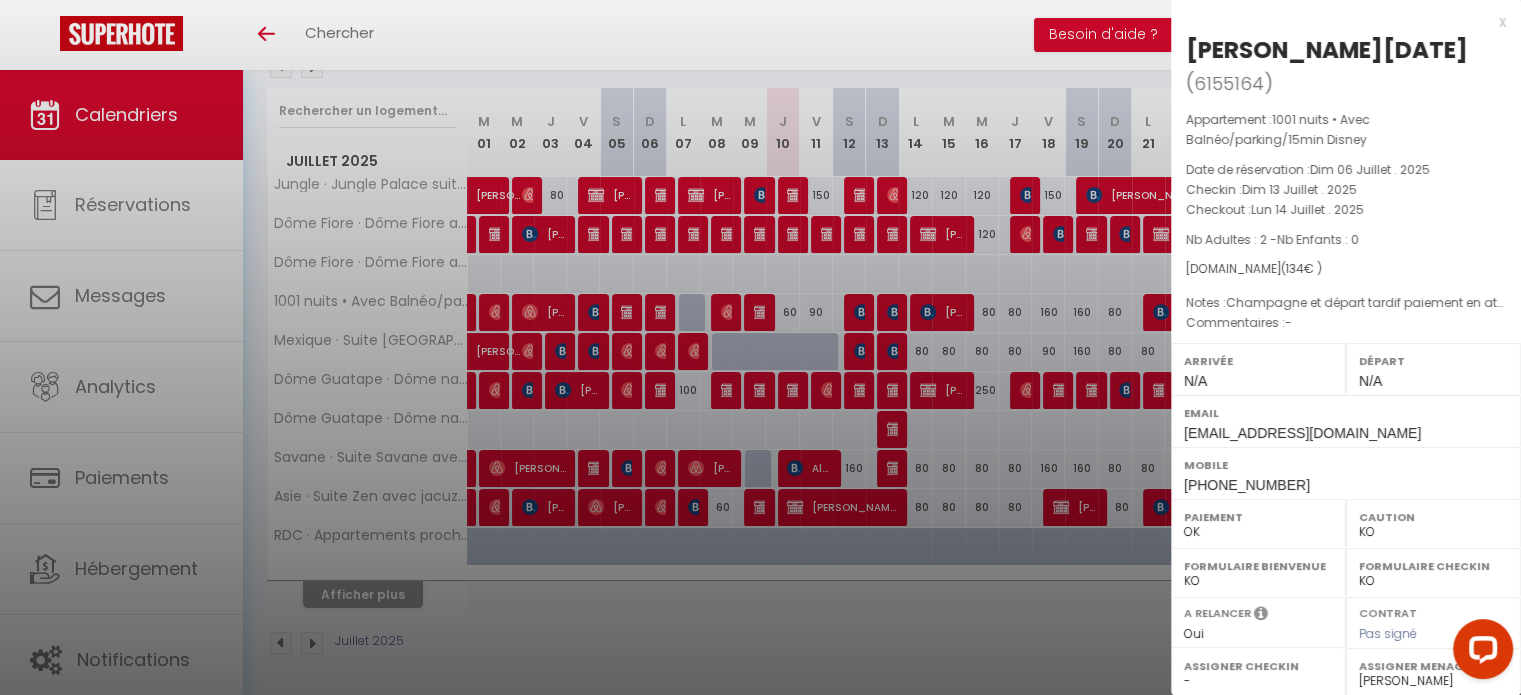 click on "x" at bounding box center [1338, 22] 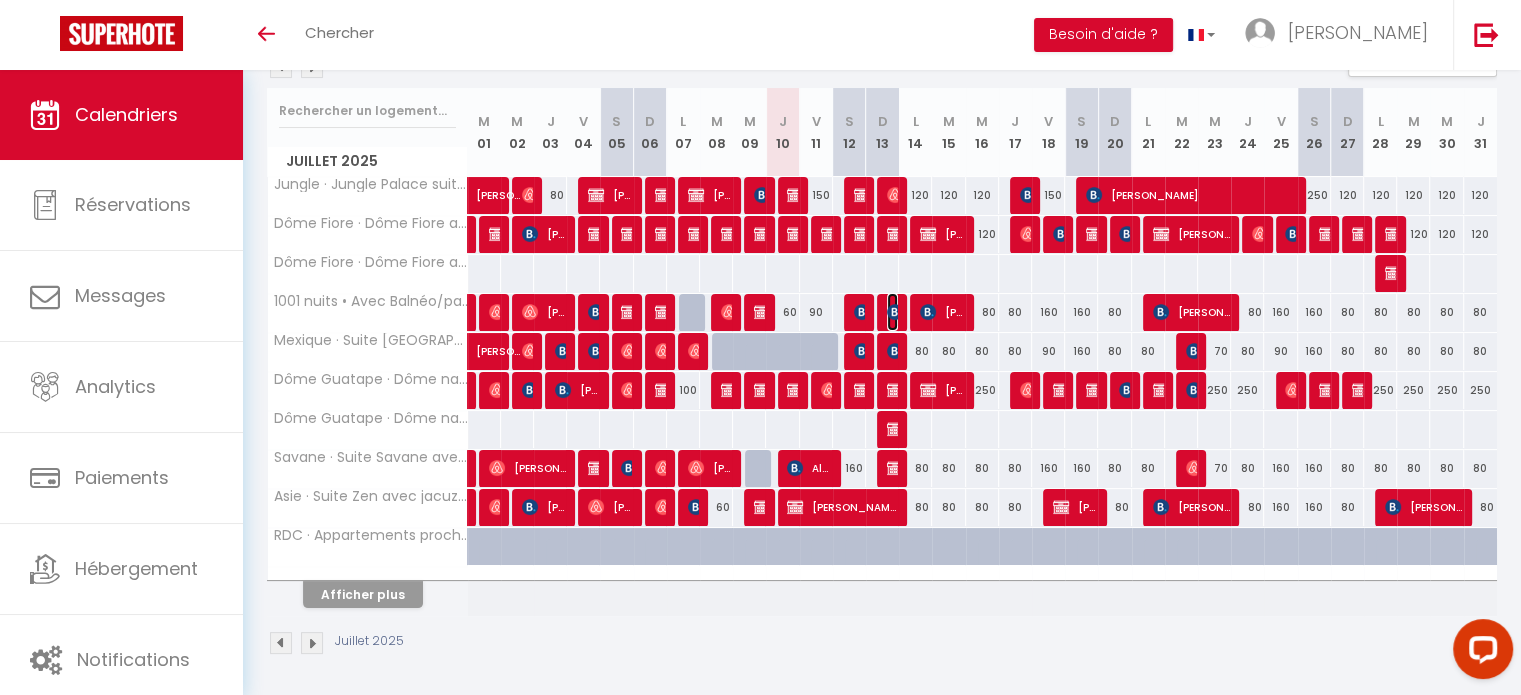 click at bounding box center (895, 312) 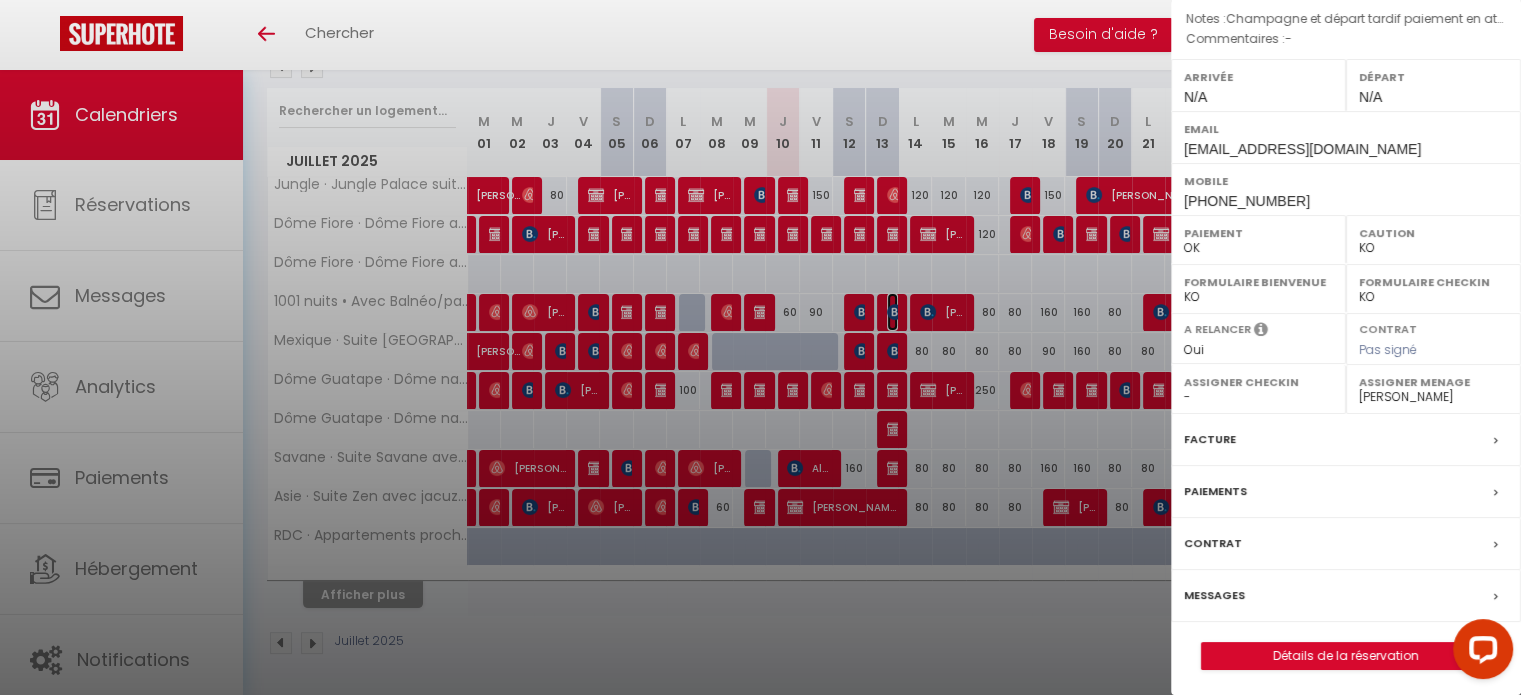 scroll, scrollTop: 285, scrollLeft: 0, axis: vertical 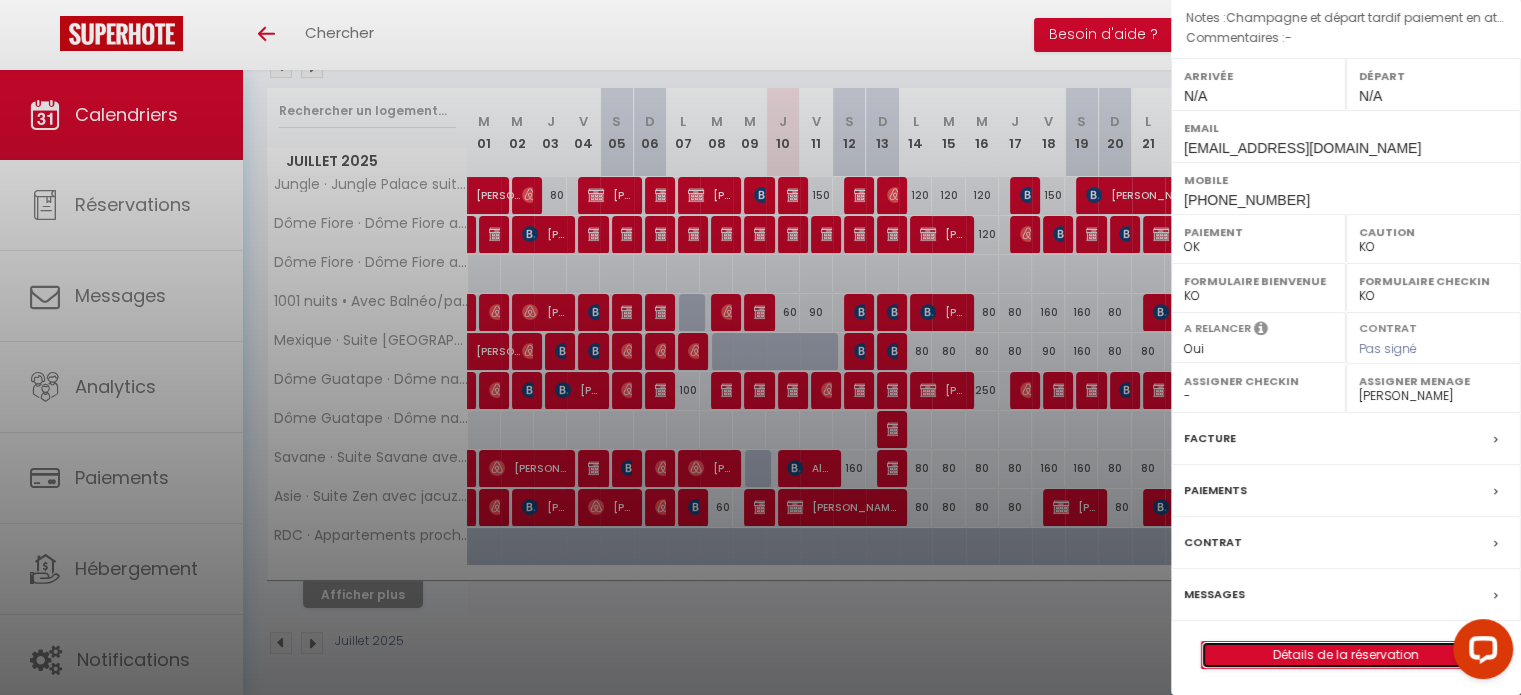 click on "Détails de la réservation" at bounding box center (1346, 655) 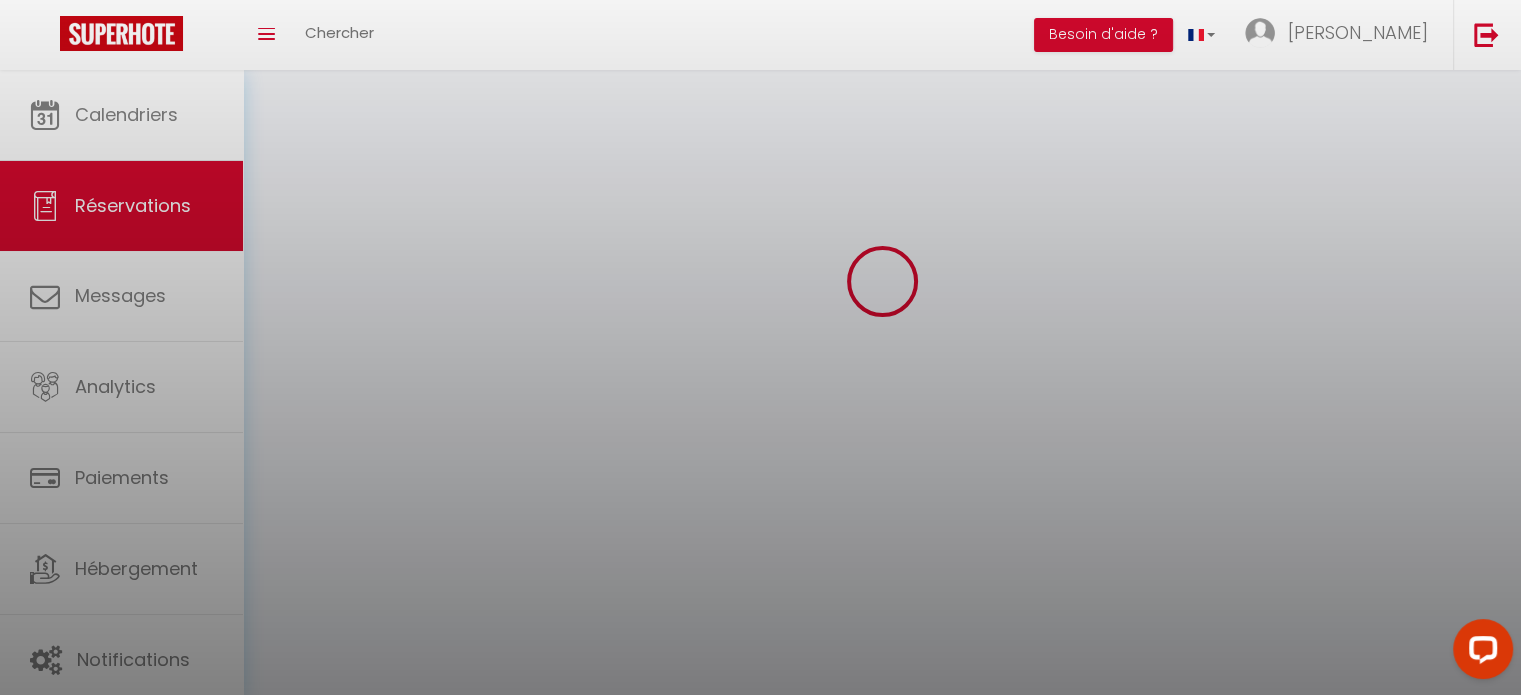 scroll, scrollTop: 0, scrollLeft: 0, axis: both 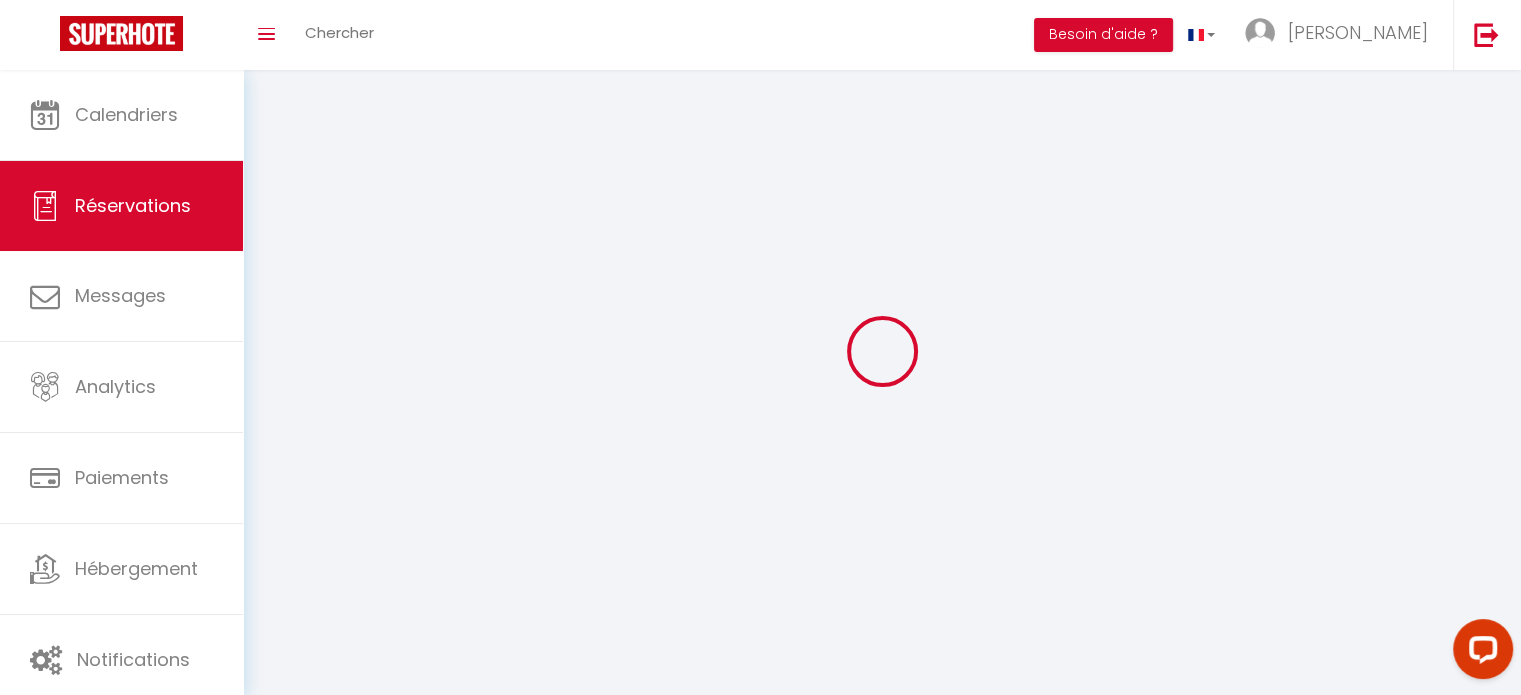 type on "[PERSON_NAME][DATE]" 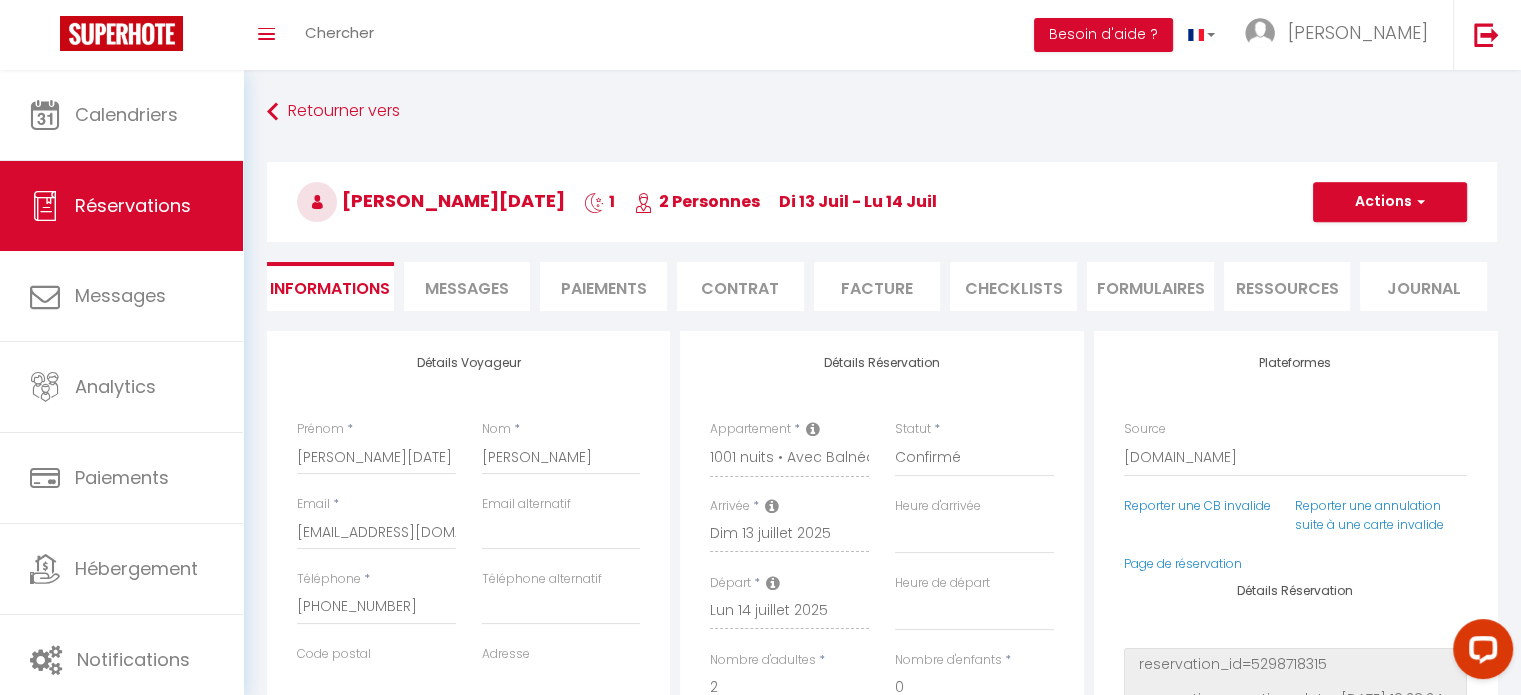 type on "30" 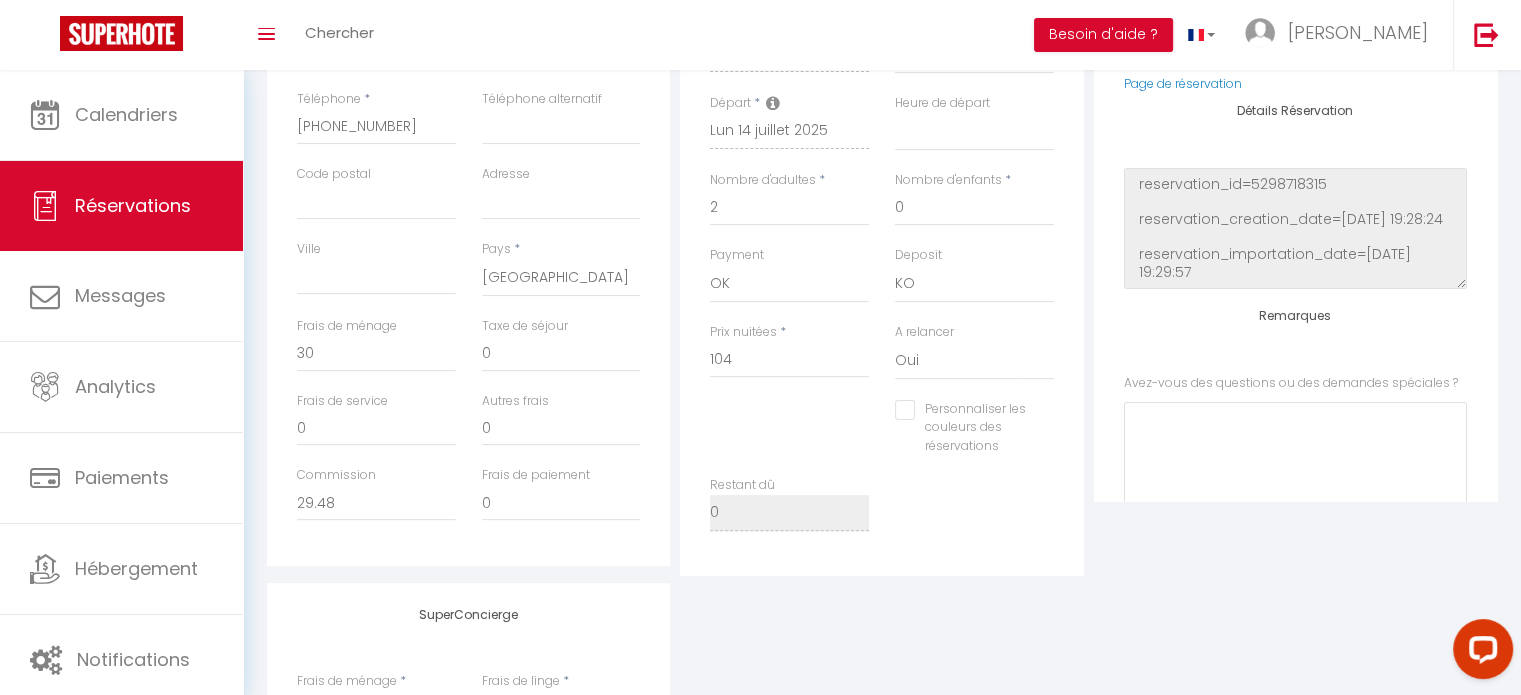 scroll, scrollTop: 72, scrollLeft: 0, axis: vertical 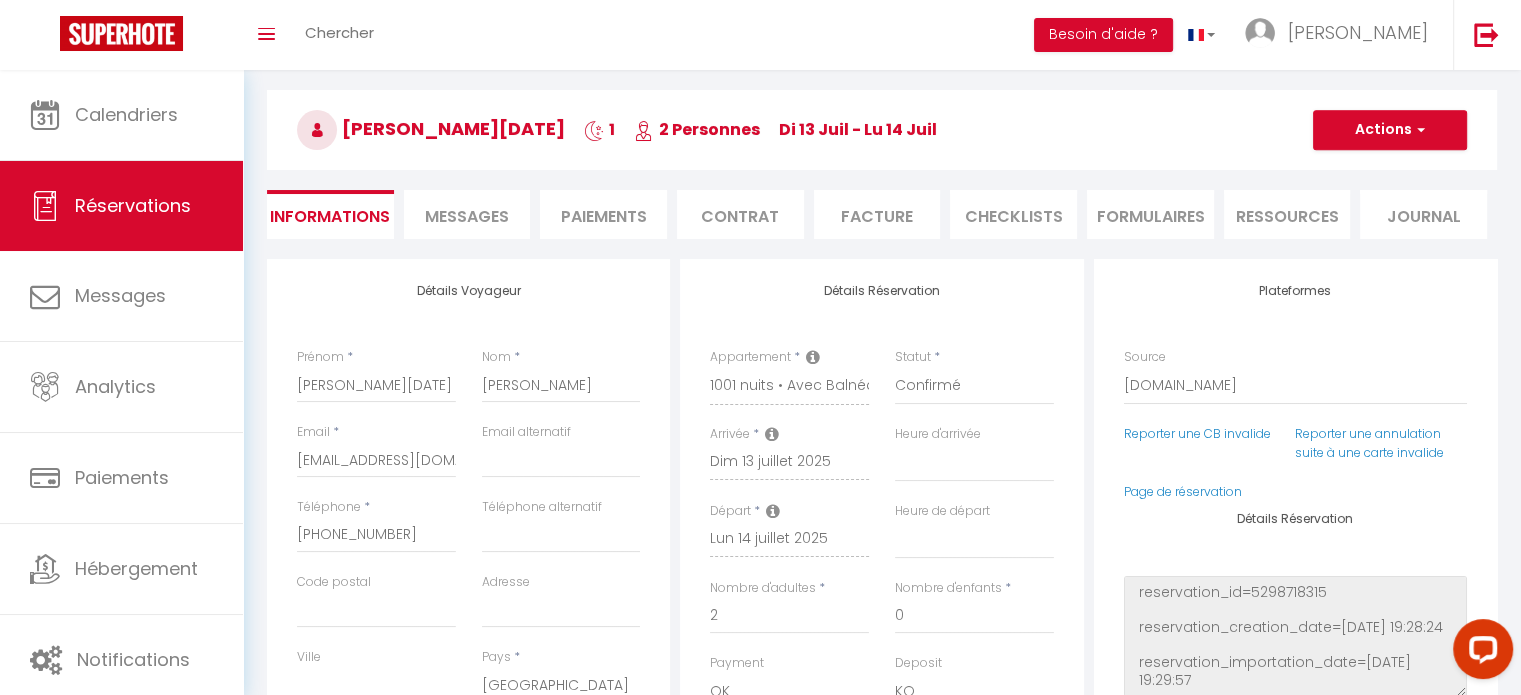 click on "Messages" at bounding box center [467, 216] 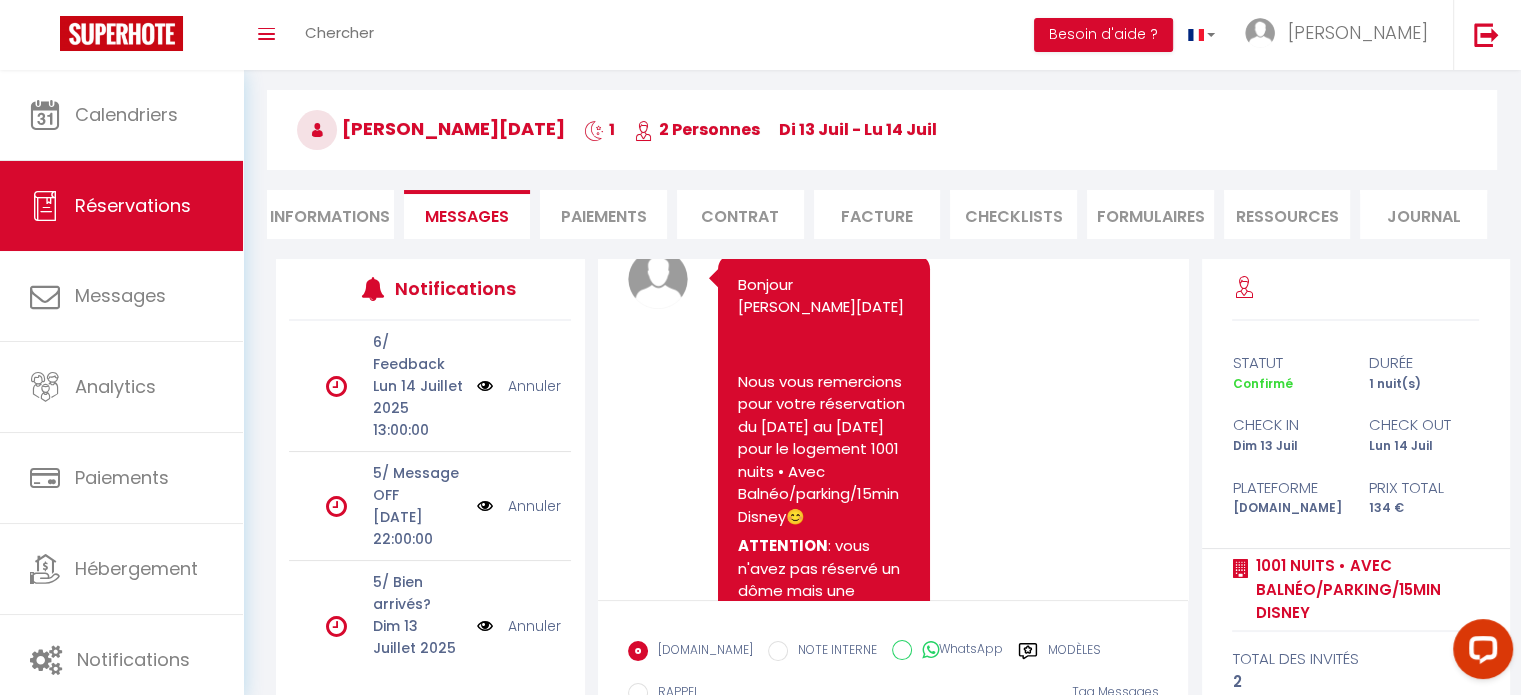 scroll, scrollTop: 1600, scrollLeft: 0, axis: vertical 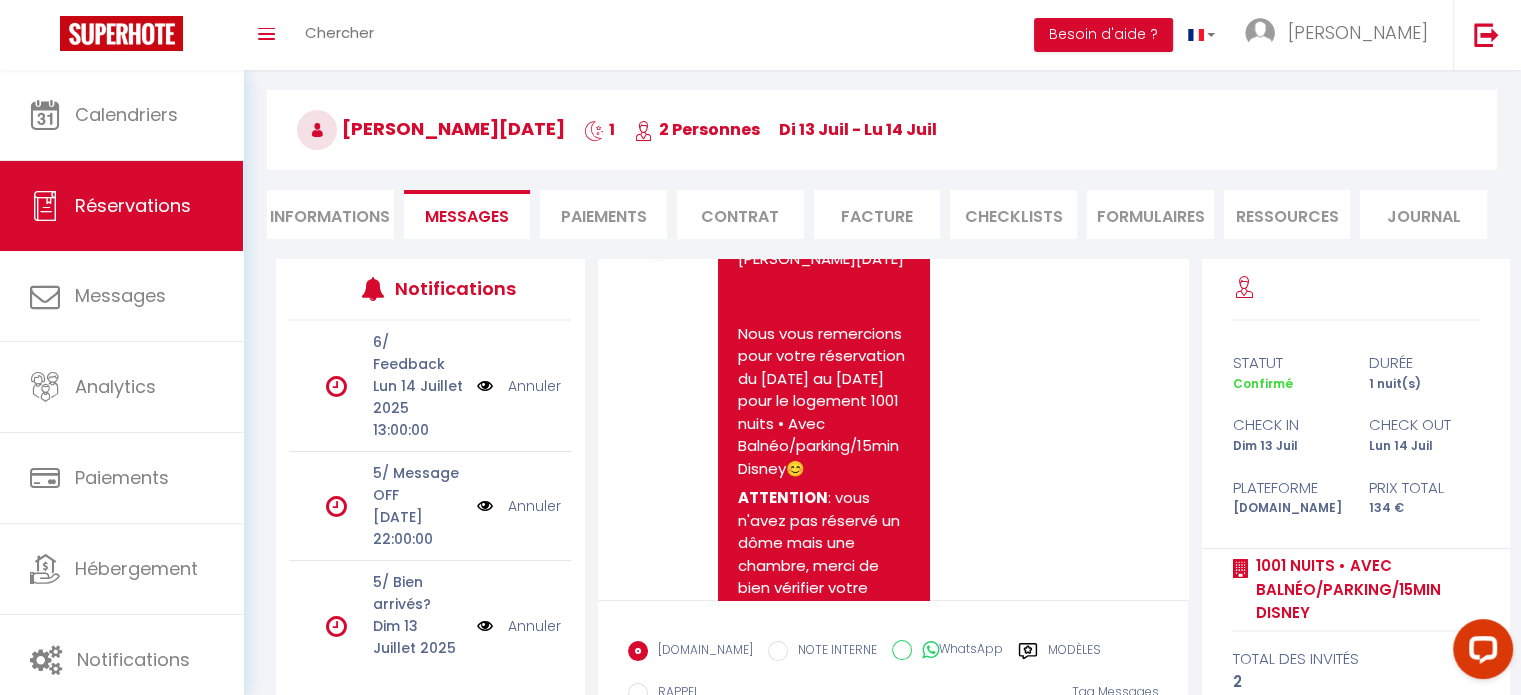 select 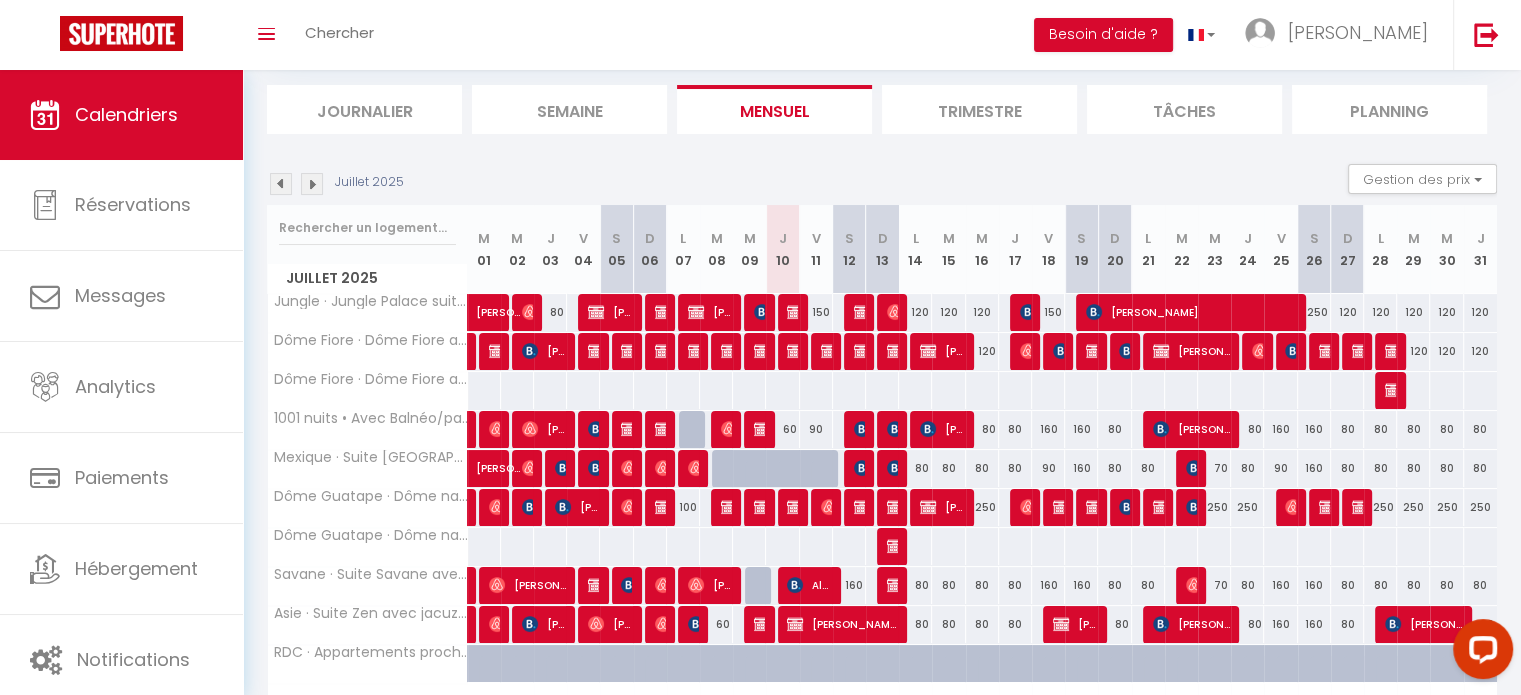 scroll, scrollTop: 170, scrollLeft: 0, axis: vertical 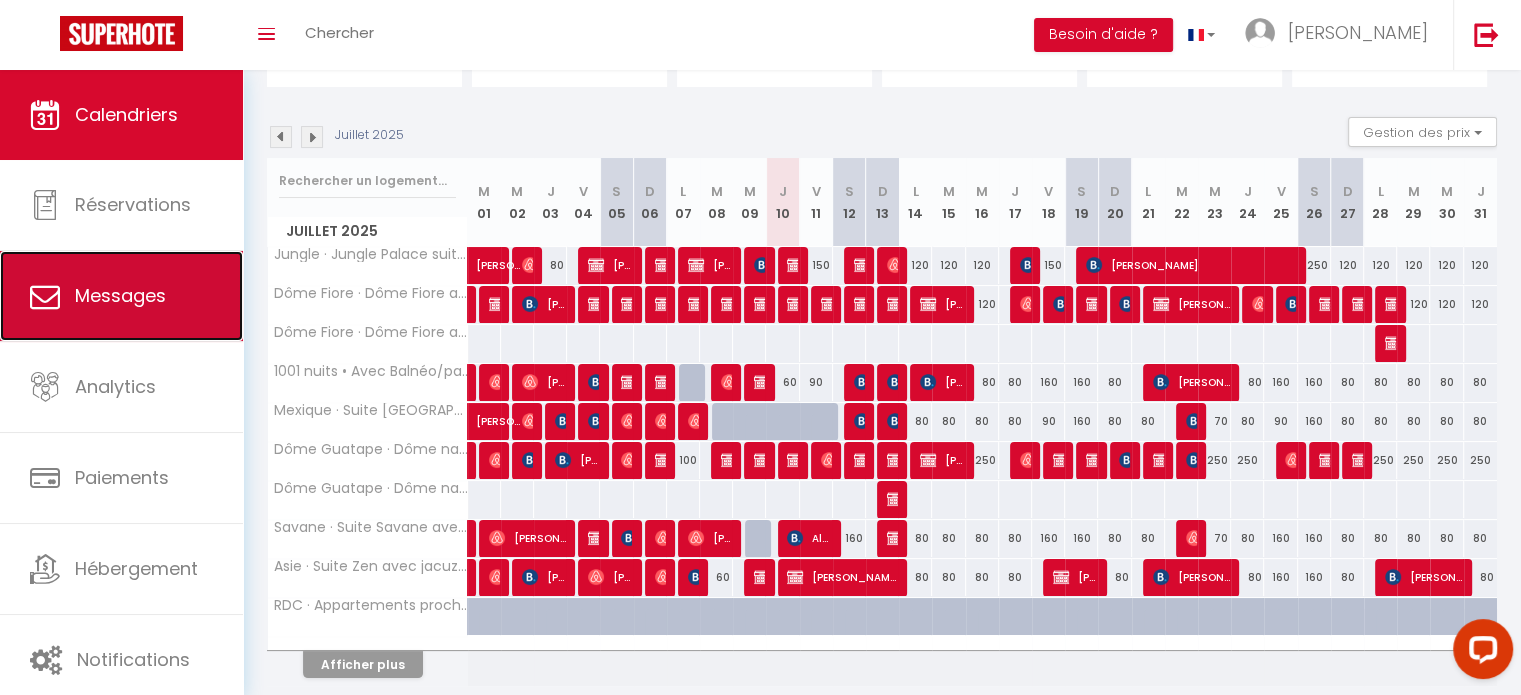 click on "Messages" at bounding box center [120, 295] 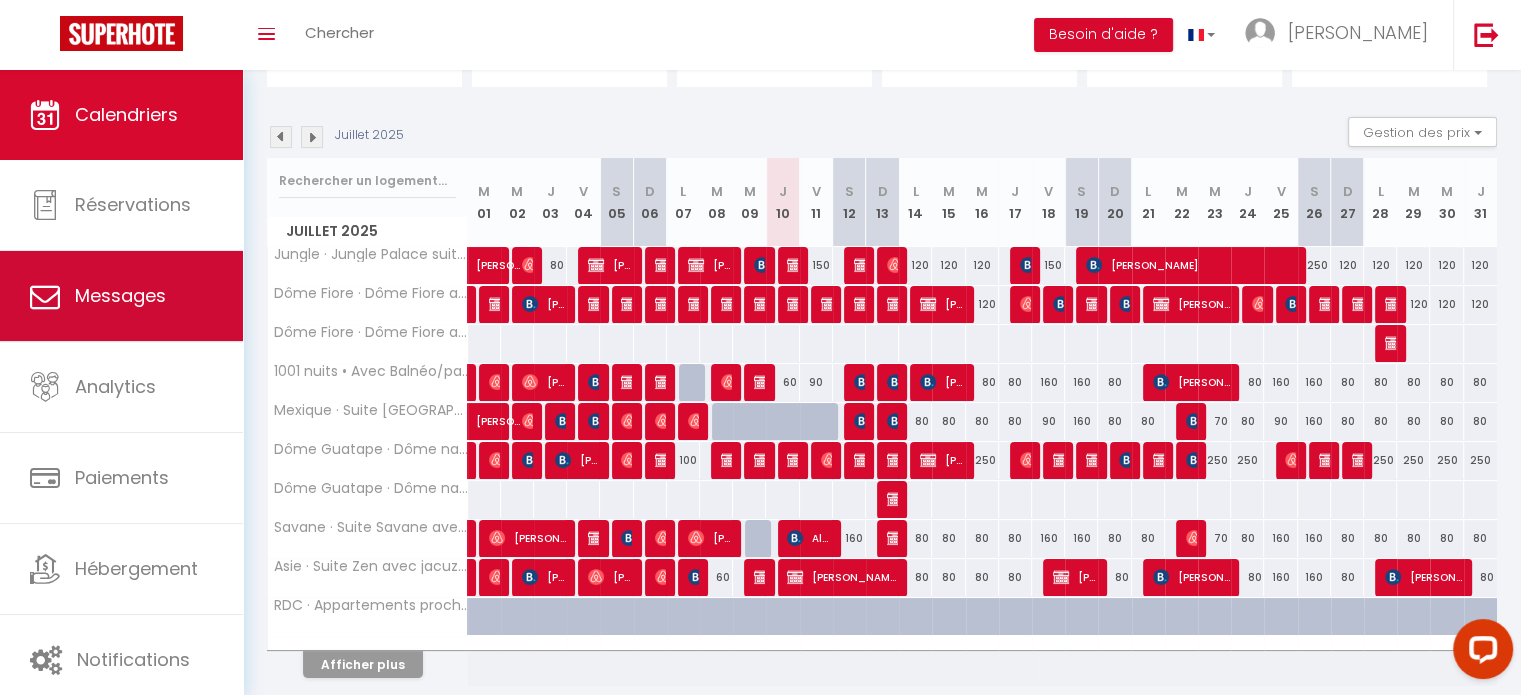 select on "message" 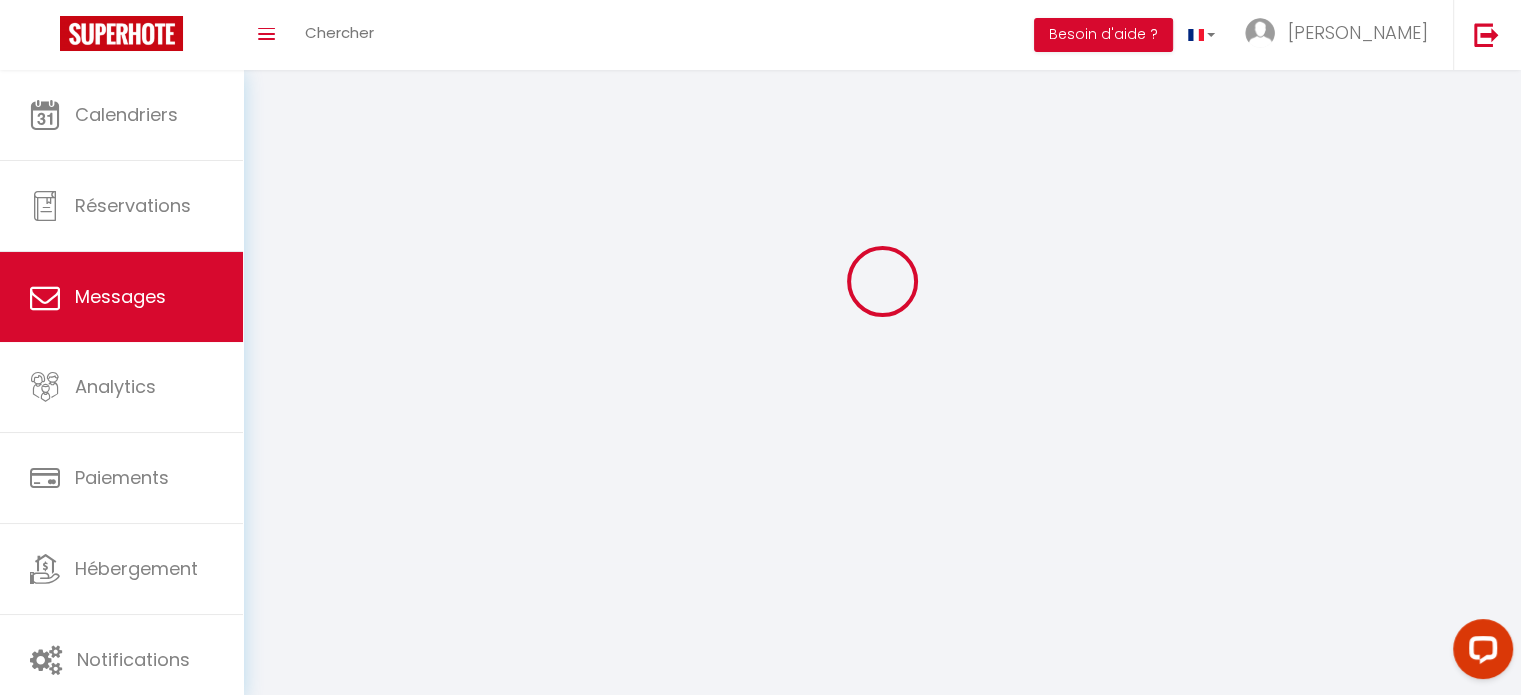 scroll, scrollTop: 0, scrollLeft: 0, axis: both 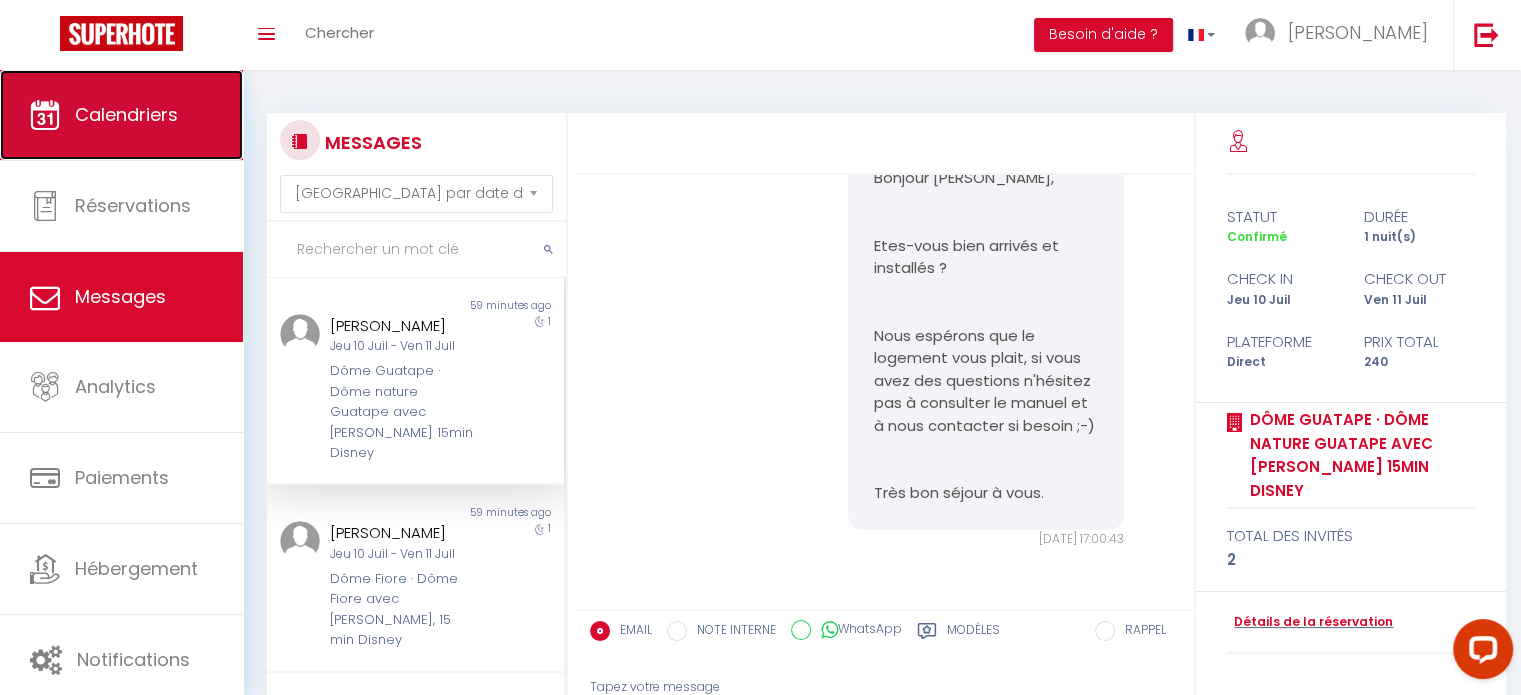 click on "Calendriers" at bounding box center [126, 114] 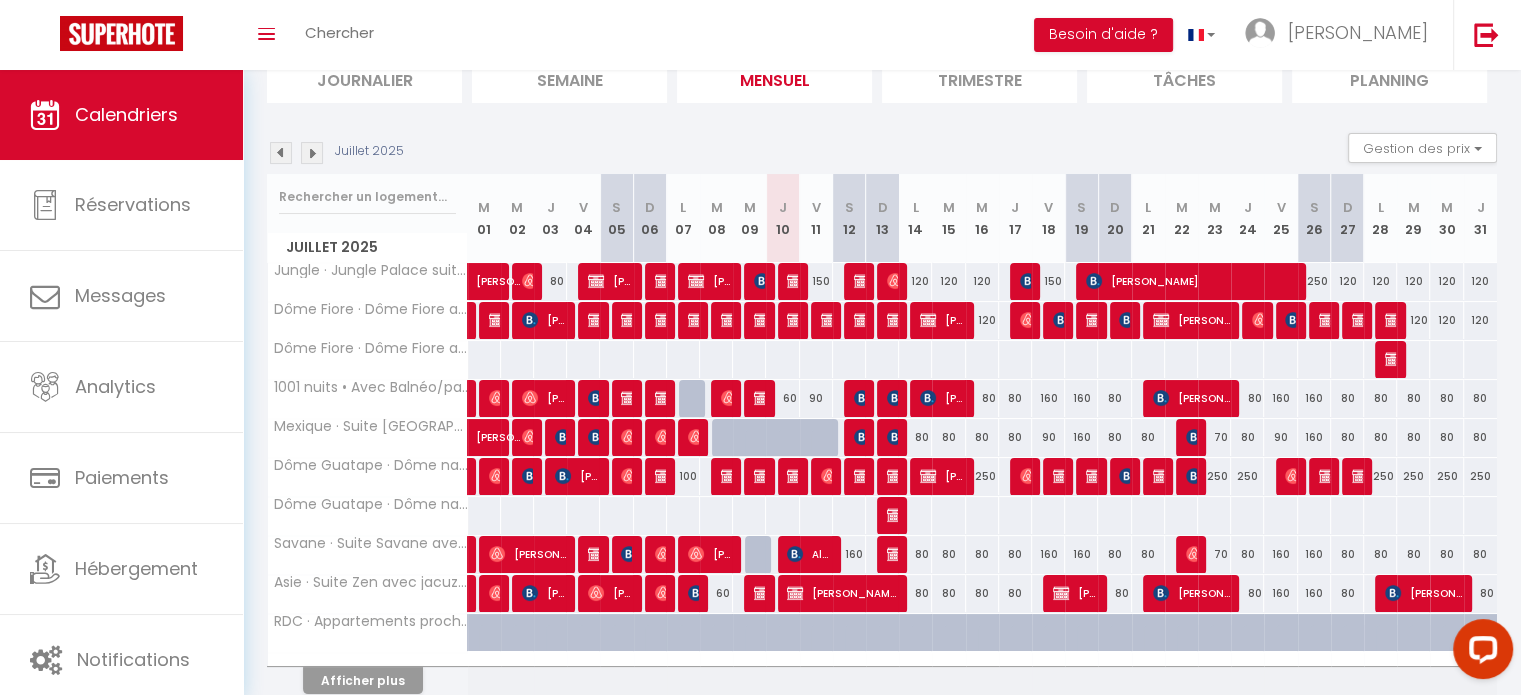 scroll, scrollTop: 200, scrollLeft: 0, axis: vertical 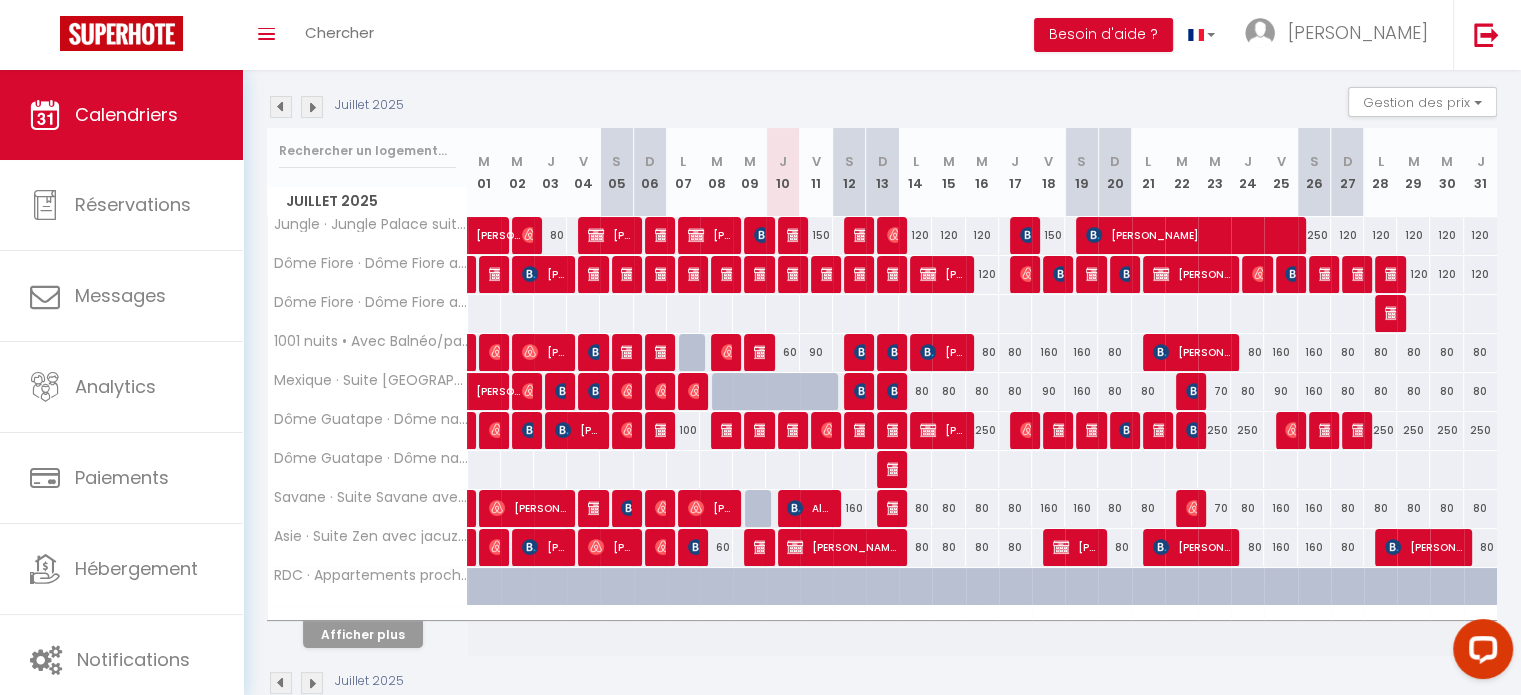 click on "90" at bounding box center (816, 352) 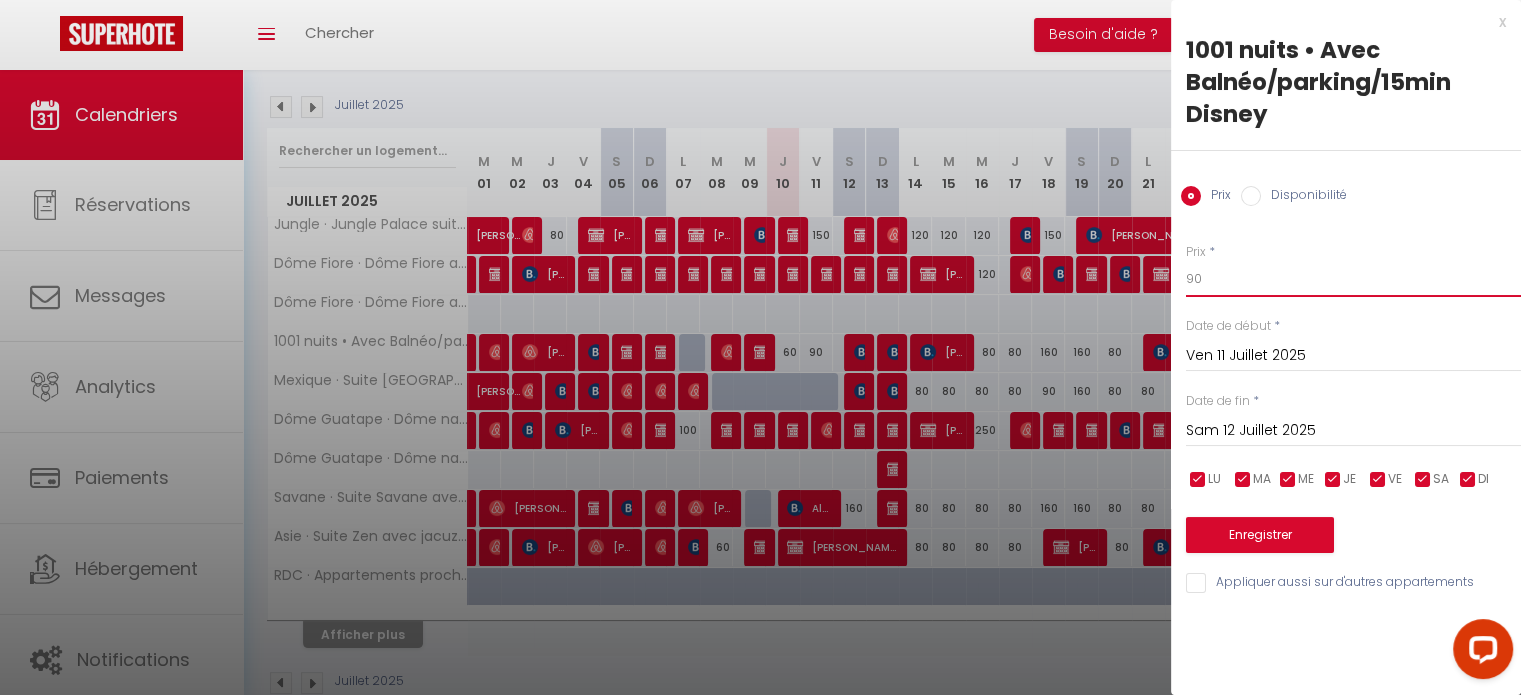 drag, startPoint x: 1224, startPoint y: 279, endPoint x: 1126, endPoint y: 291, distance: 98.731964 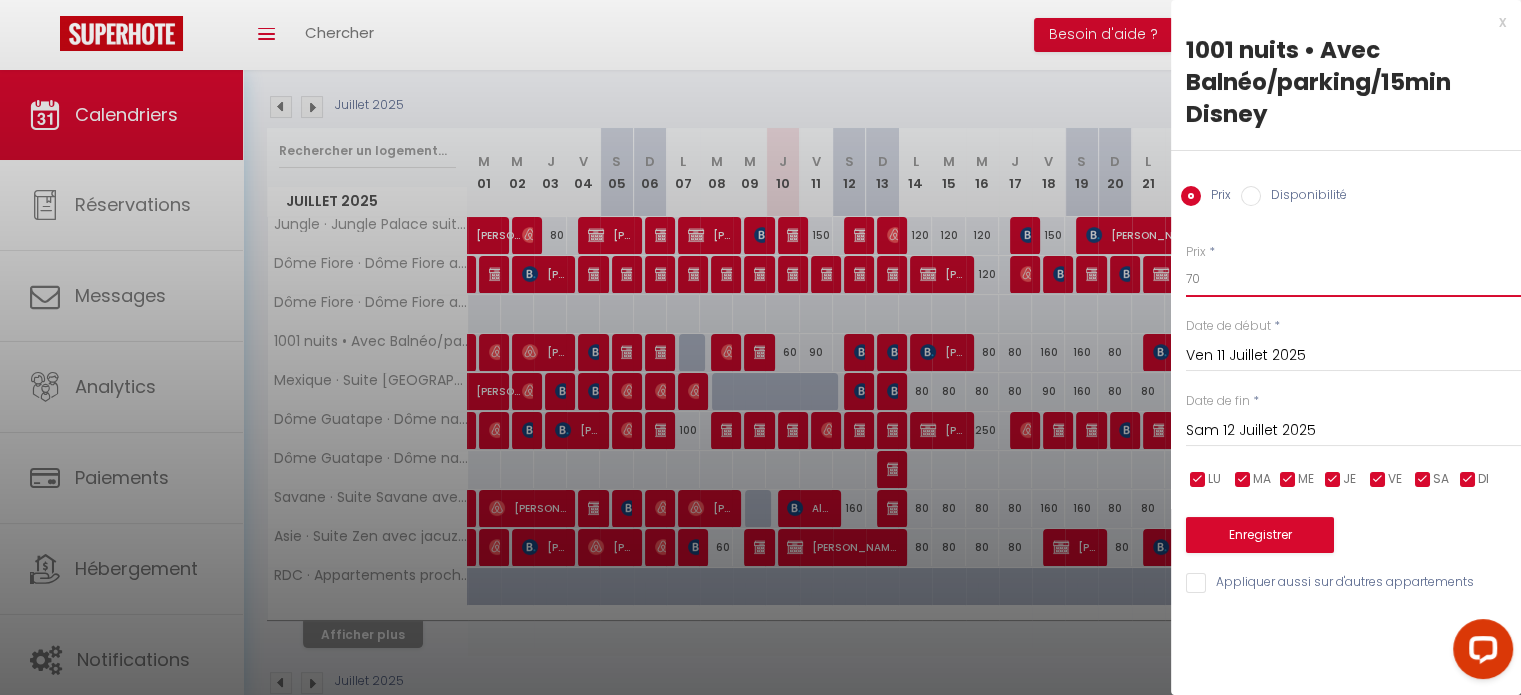 type on "70" 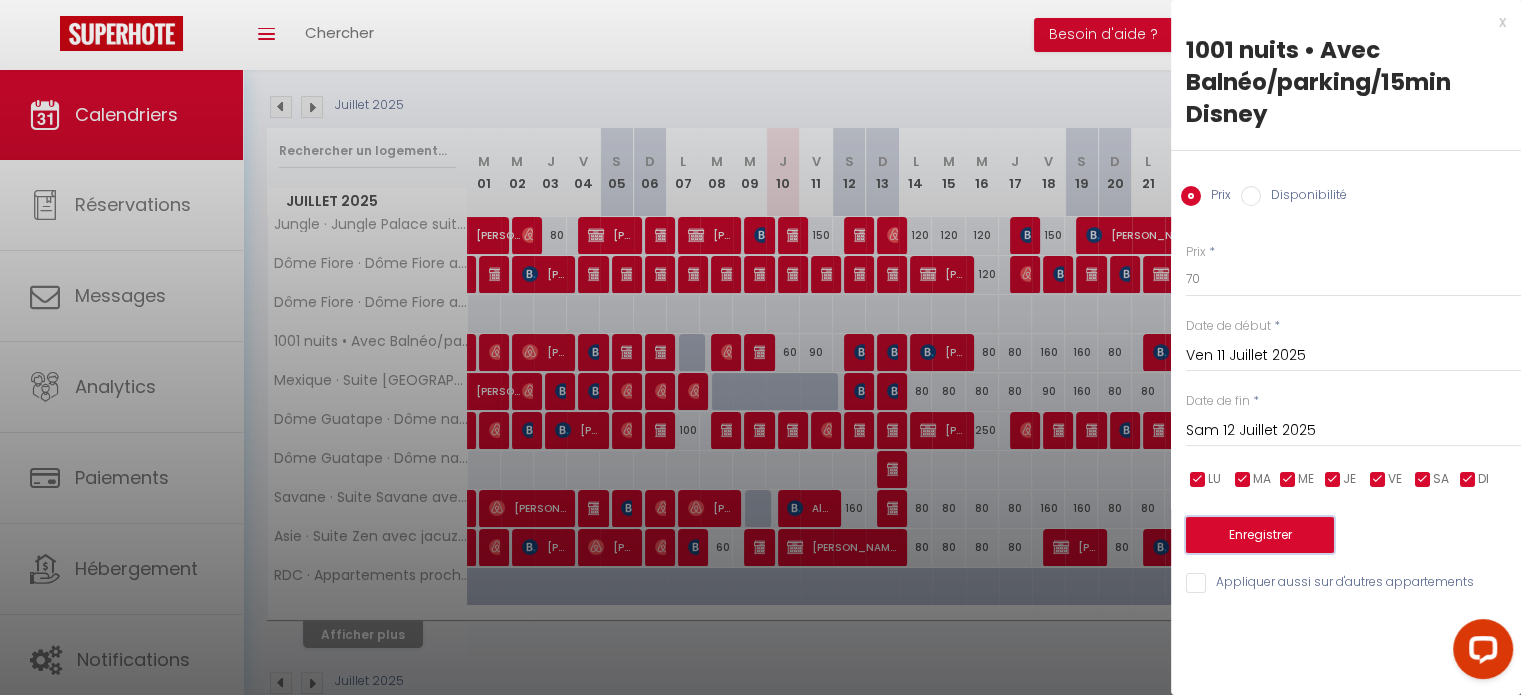 click on "Enregistrer" at bounding box center [1260, 535] 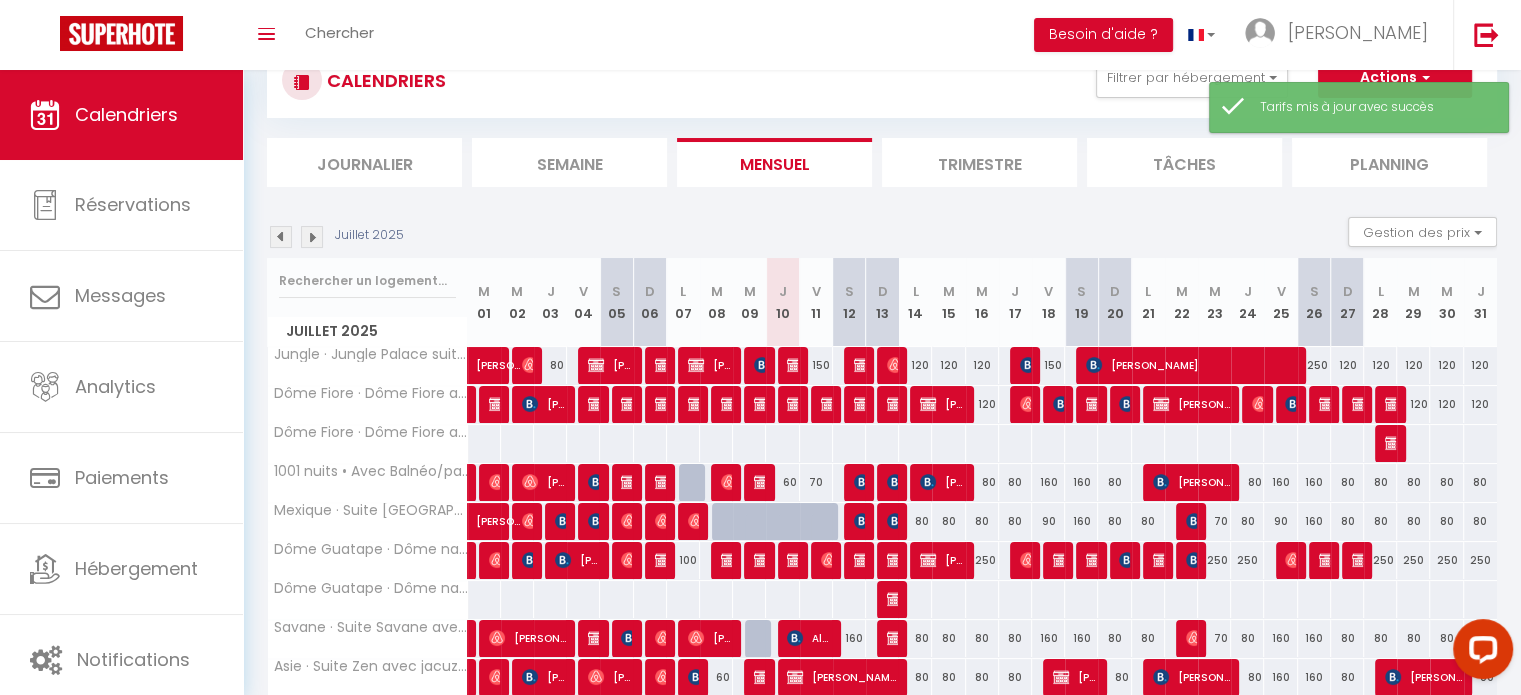 scroll, scrollTop: 200, scrollLeft: 0, axis: vertical 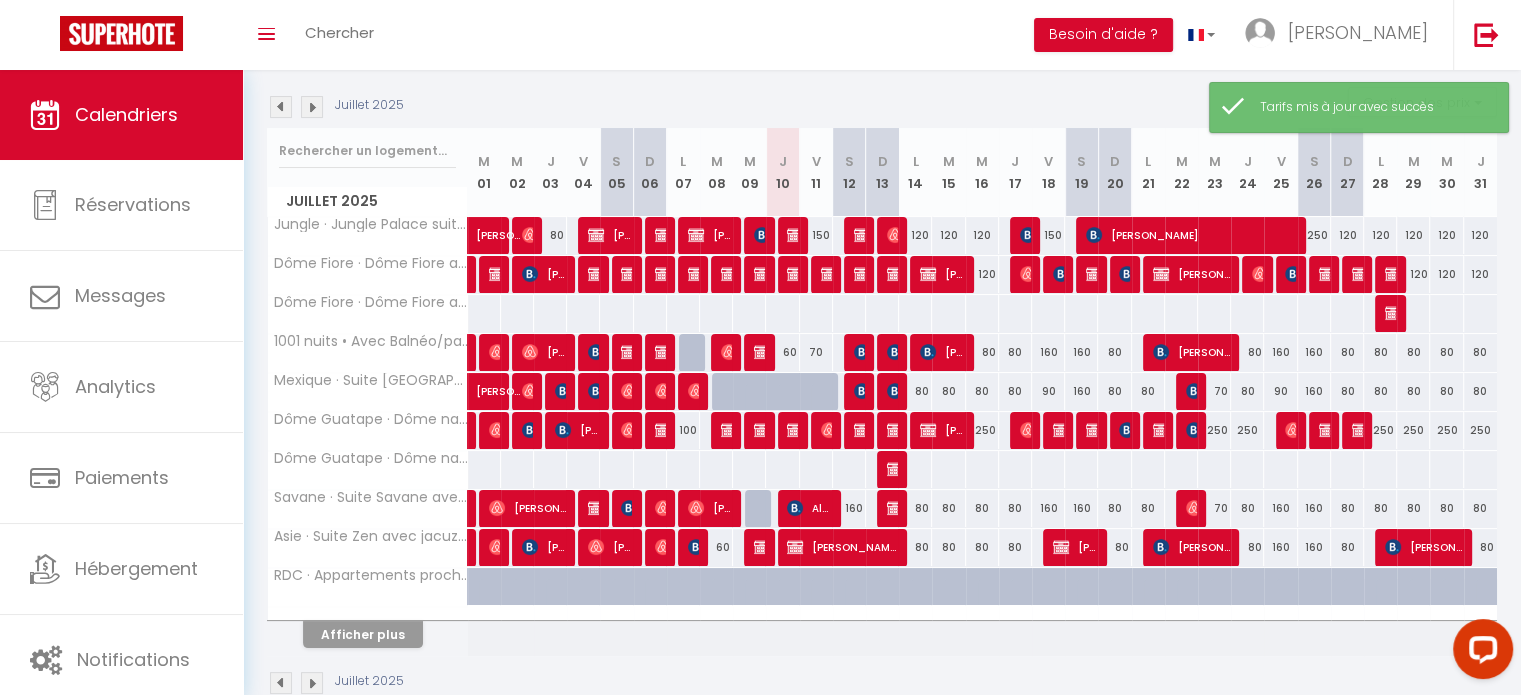 click on "160" at bounding box center (849, 508) 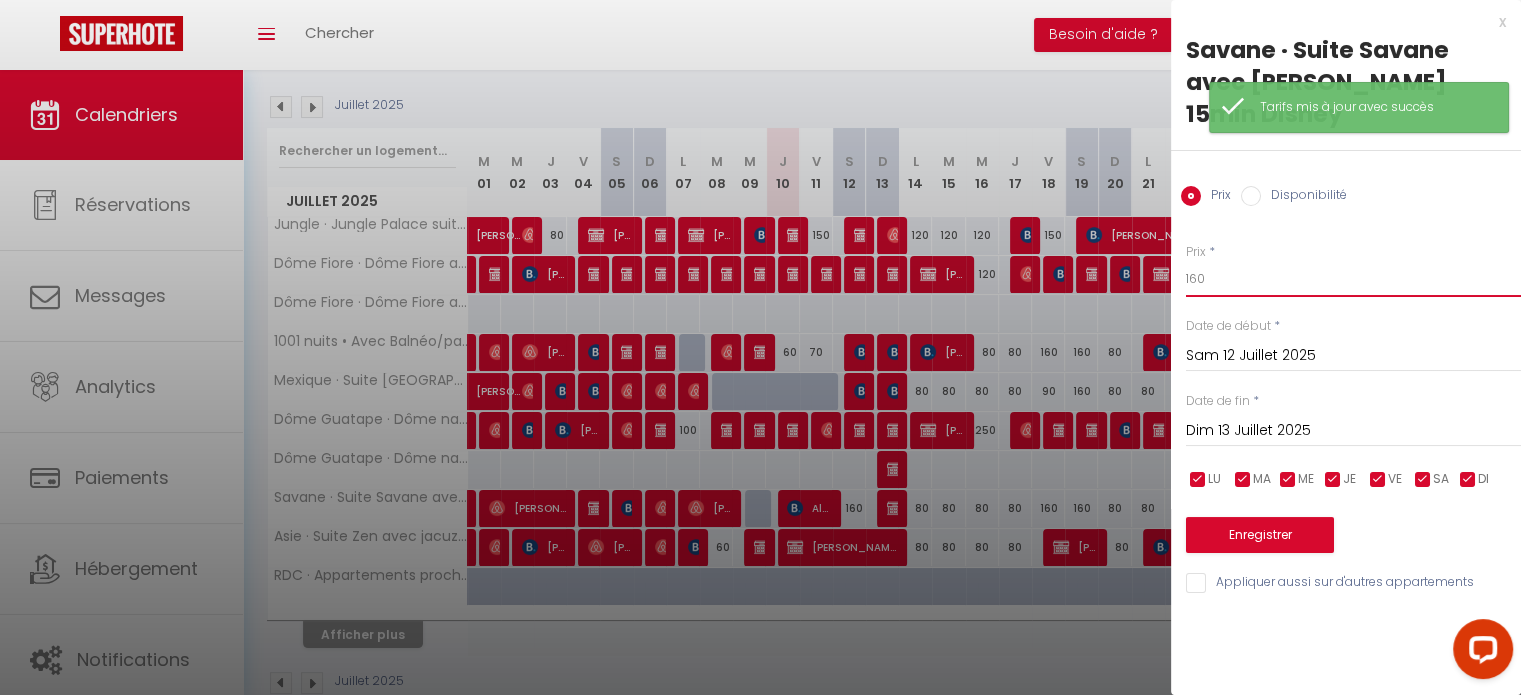drag, startPoint x: 1214, startPoint y: 248, endPoint x: 1190, endPoint y: 240, distance: 25.298222 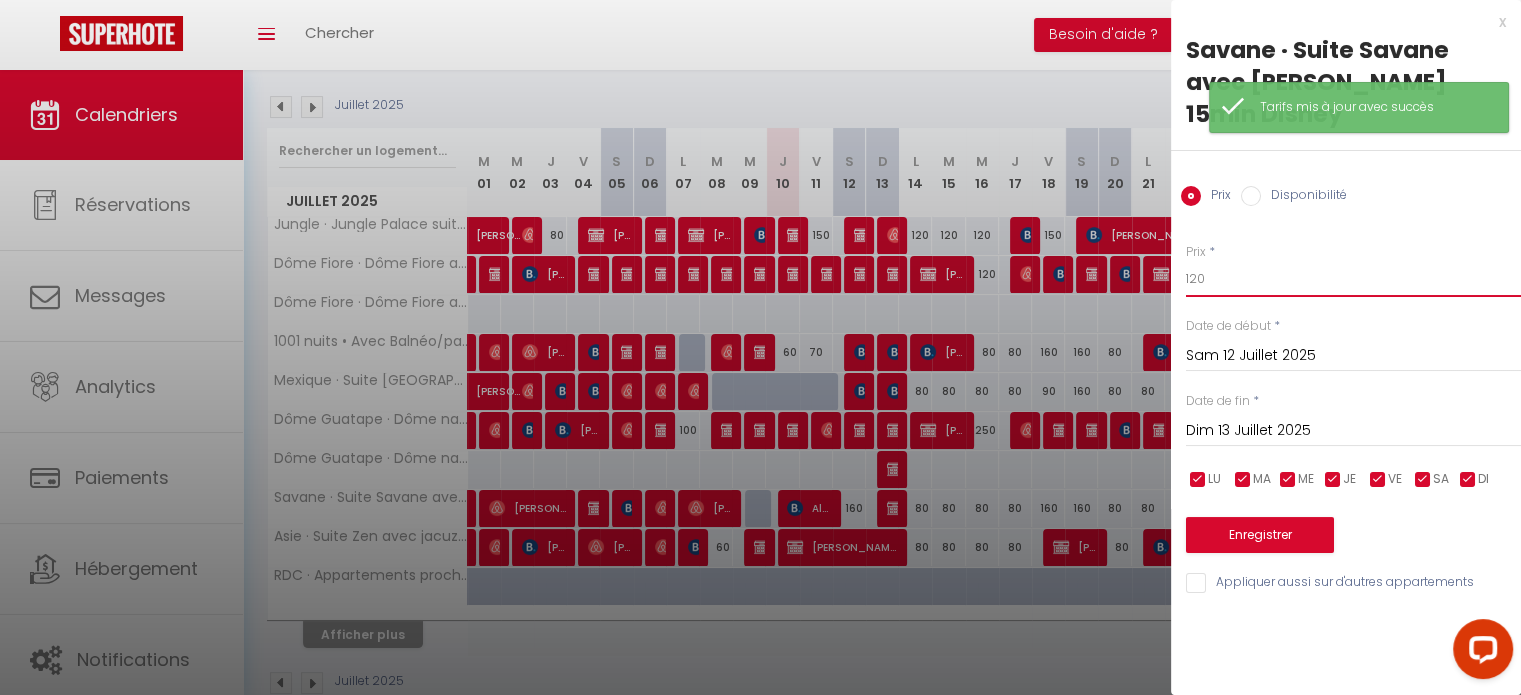 type on "120" 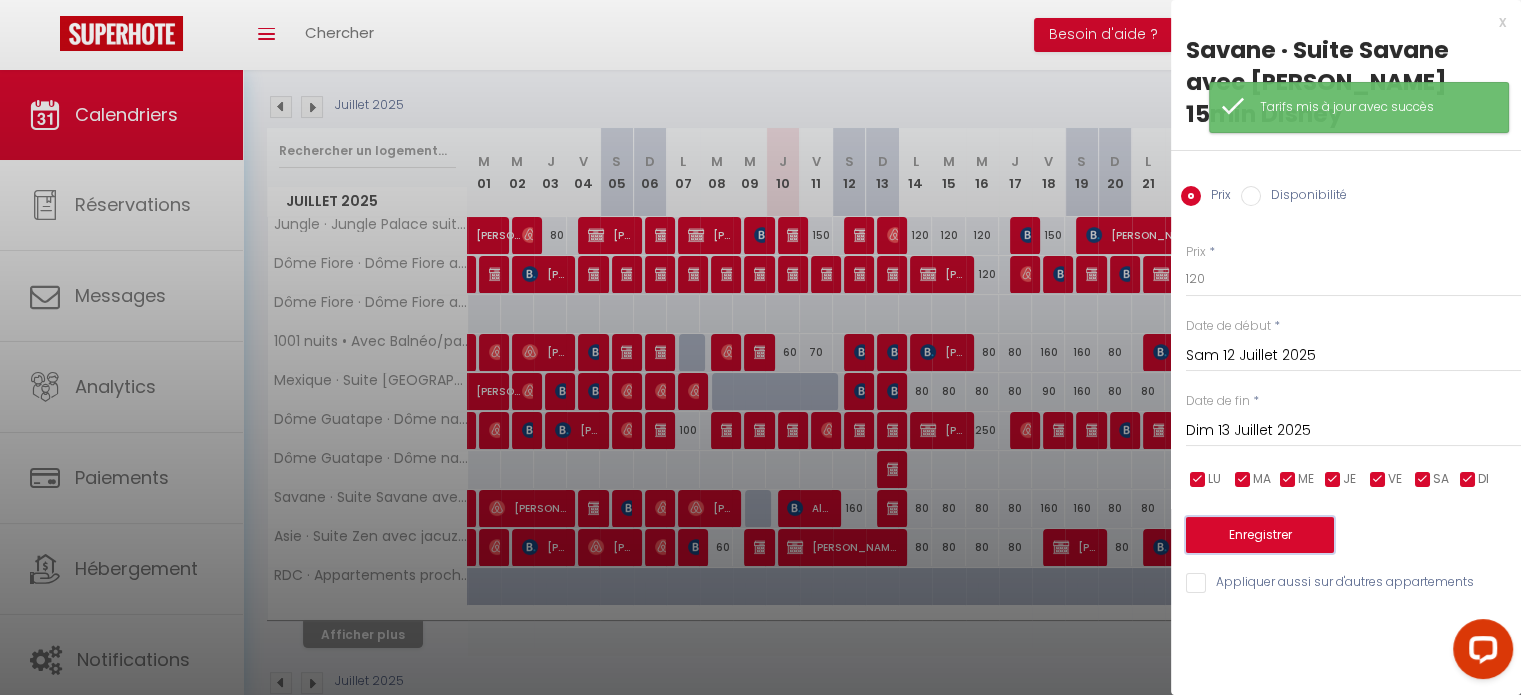 click on "Enregistrer" at bounding box center [1260, 535] 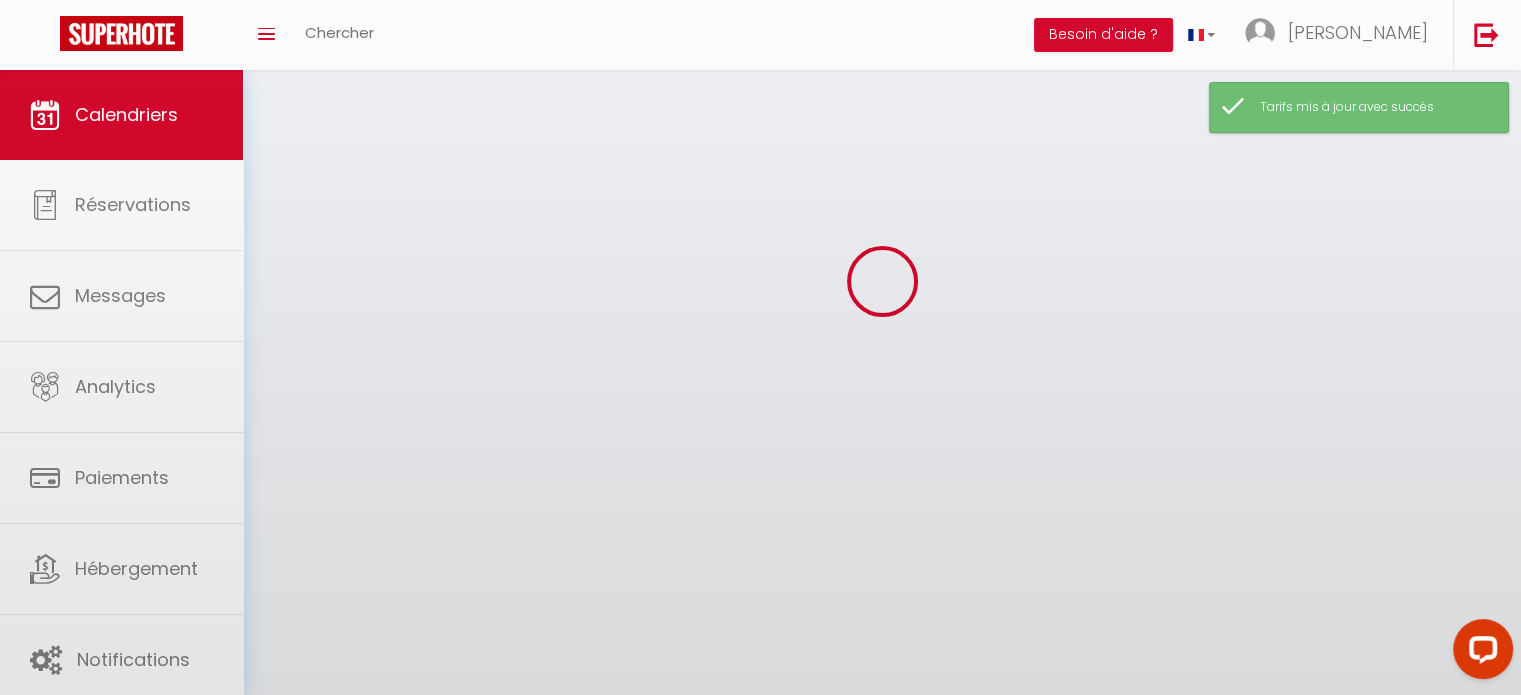 scroll, scrollTop: 200, scrollLeft: 0, axis: vertical 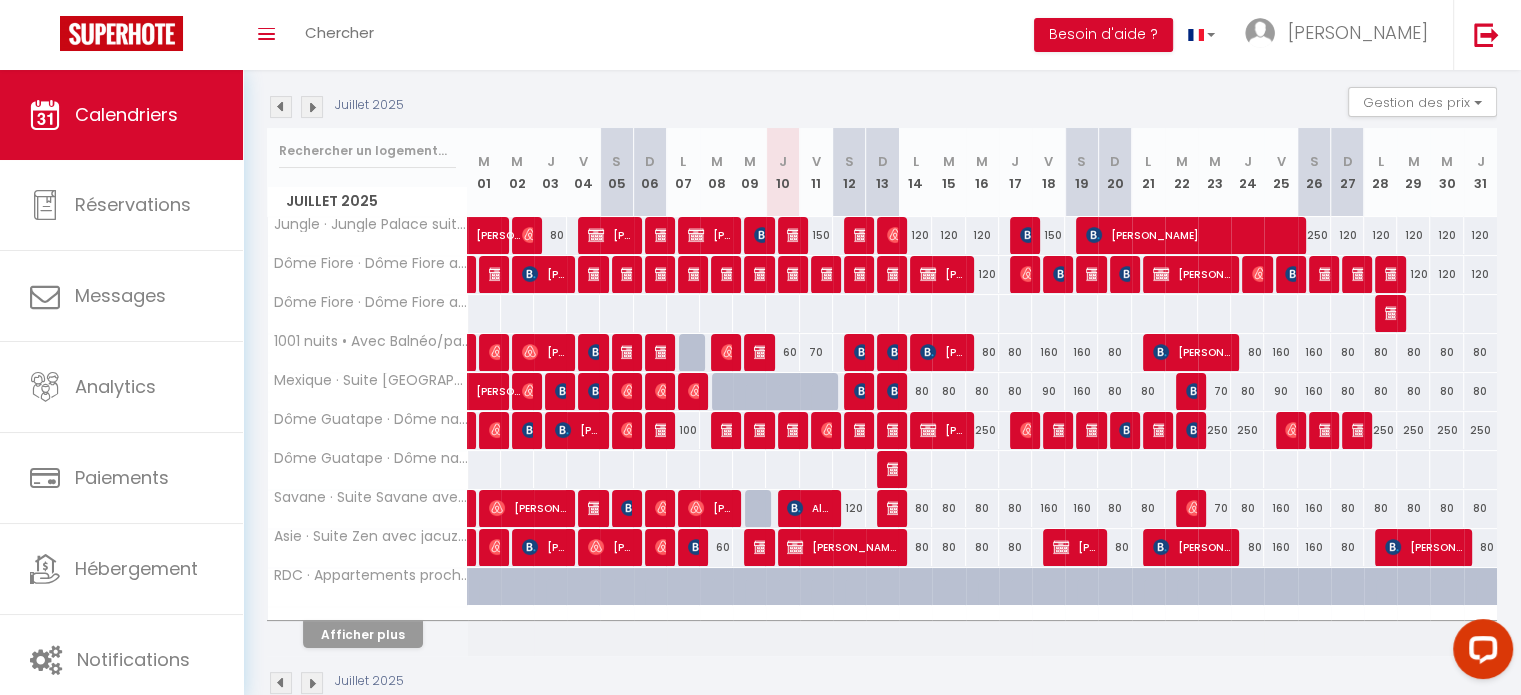 click on "150" at bounding box center [816, 235] 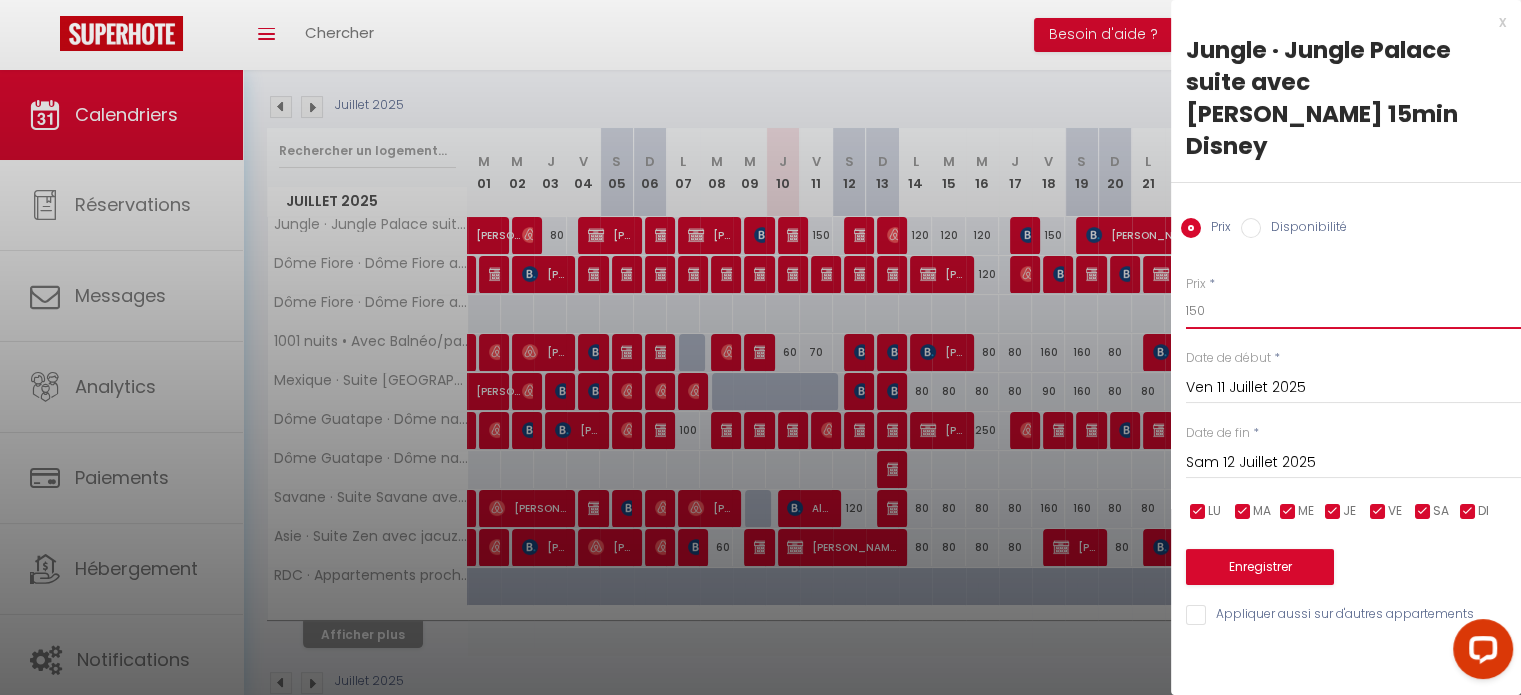 drag, startPoint x: 1209, startPoint y: 281, endPoint x: 1192, endPoint y: 280, distance: 17.029387 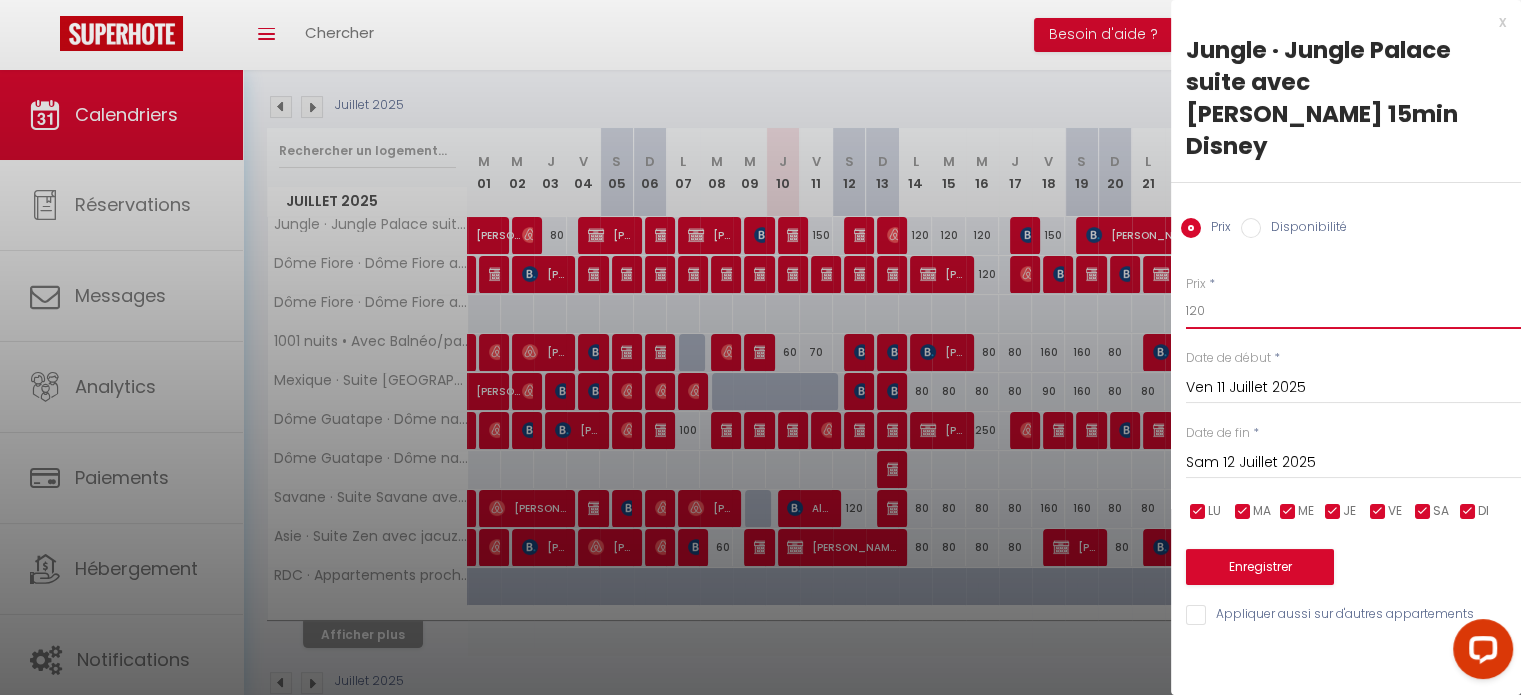 type on "120" 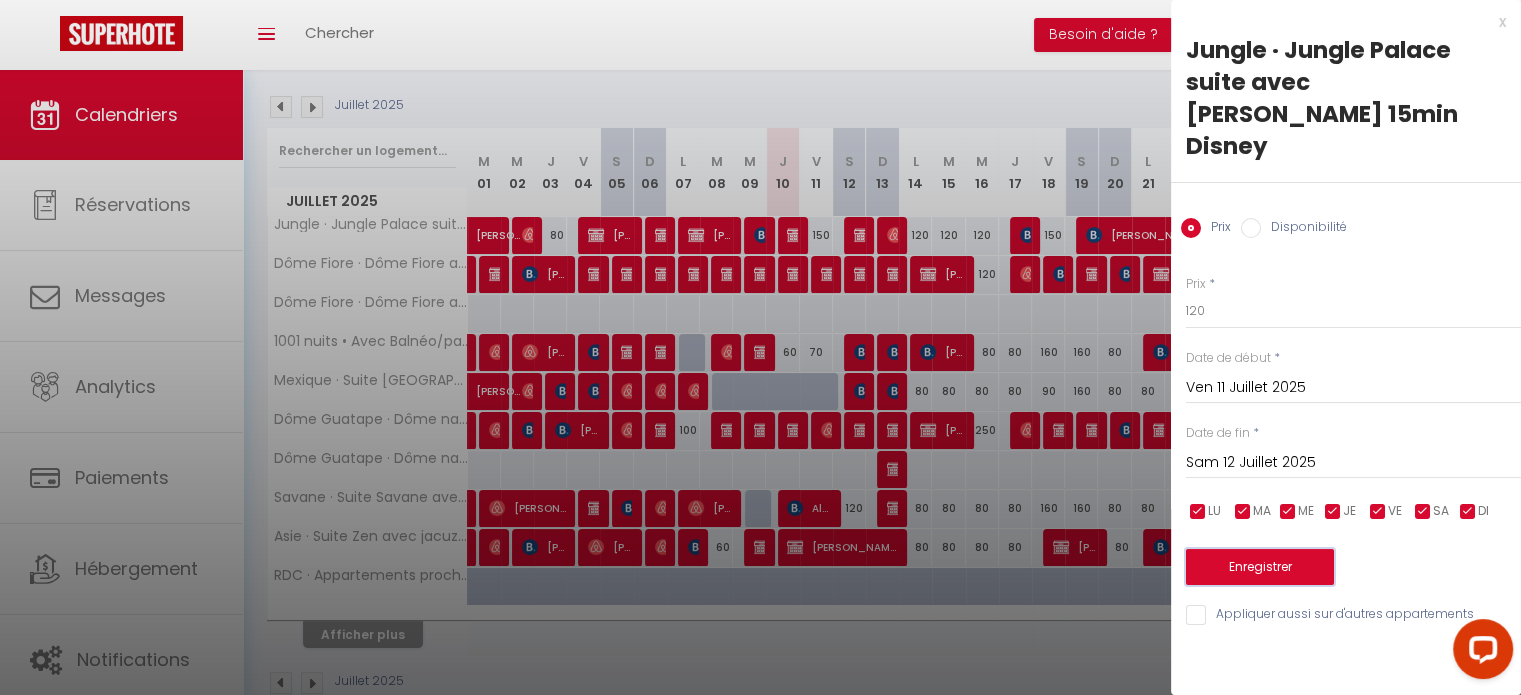 click on "Enregistrer" at bounding box center [1260, 567] 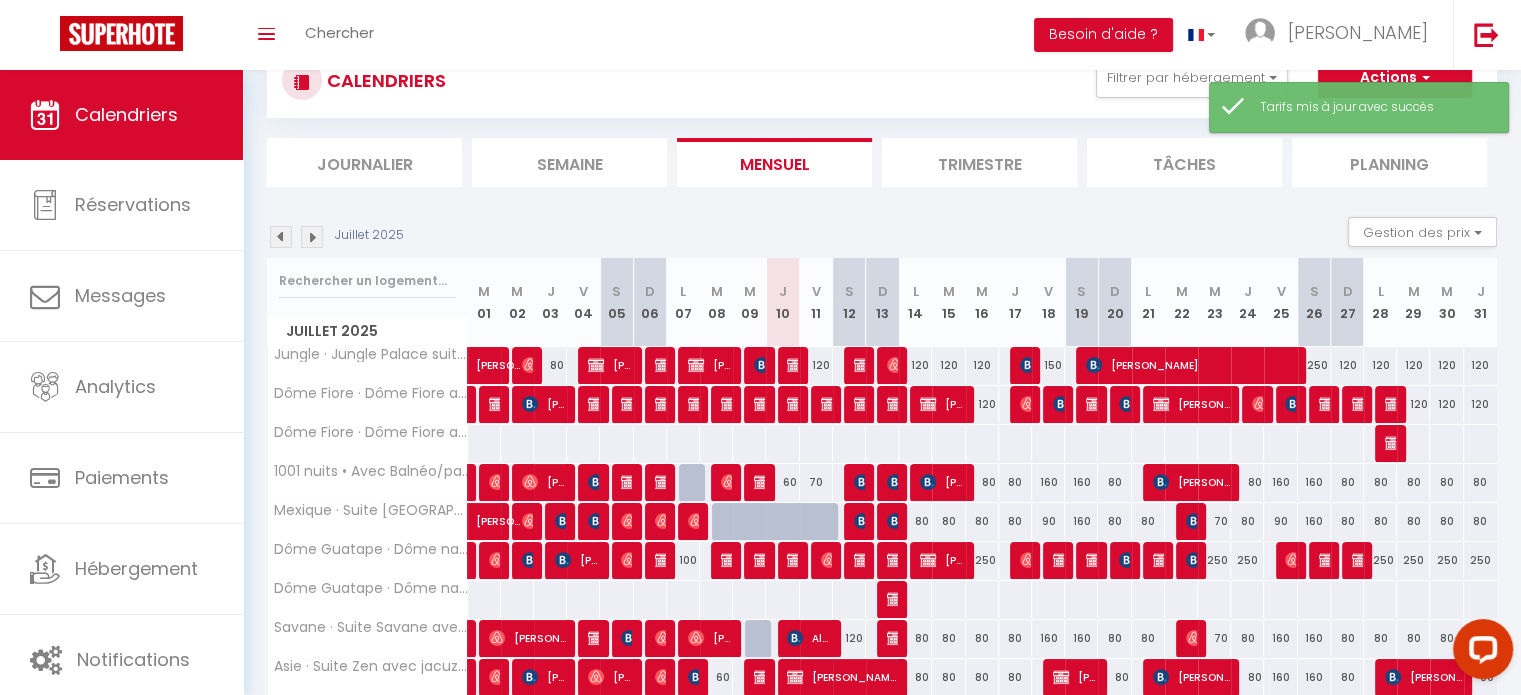 scroll, scrollTop: 200, scrollLeft: 0, axis: vertical 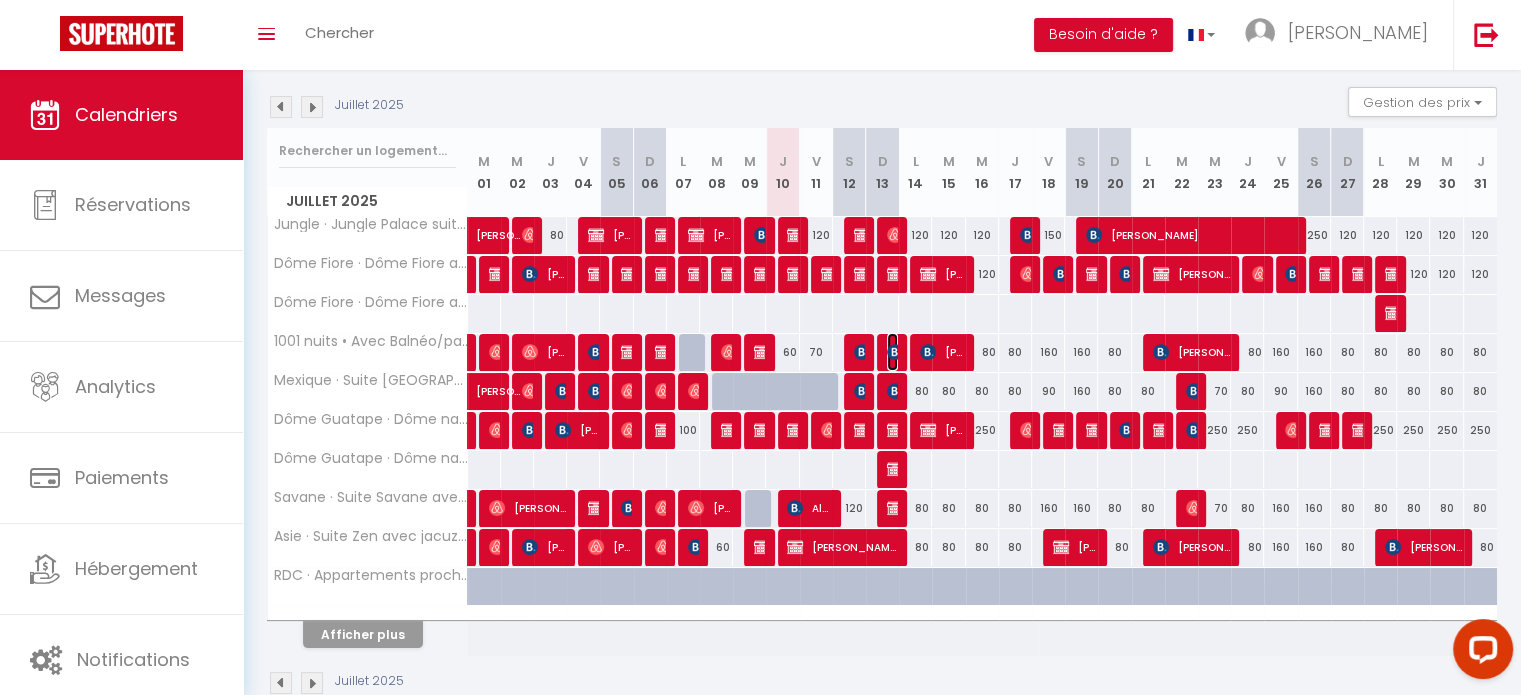 click at bounding box center (895, 352) 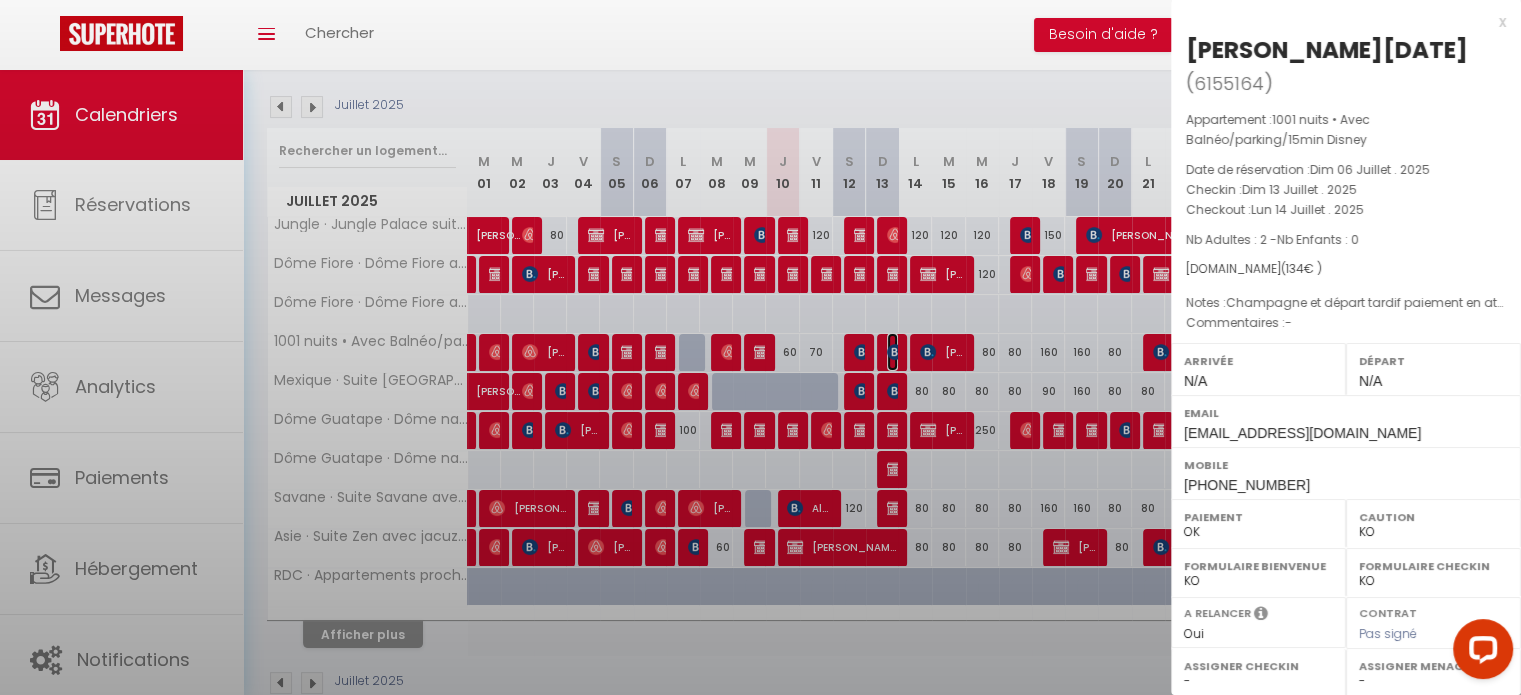 select on "38519" 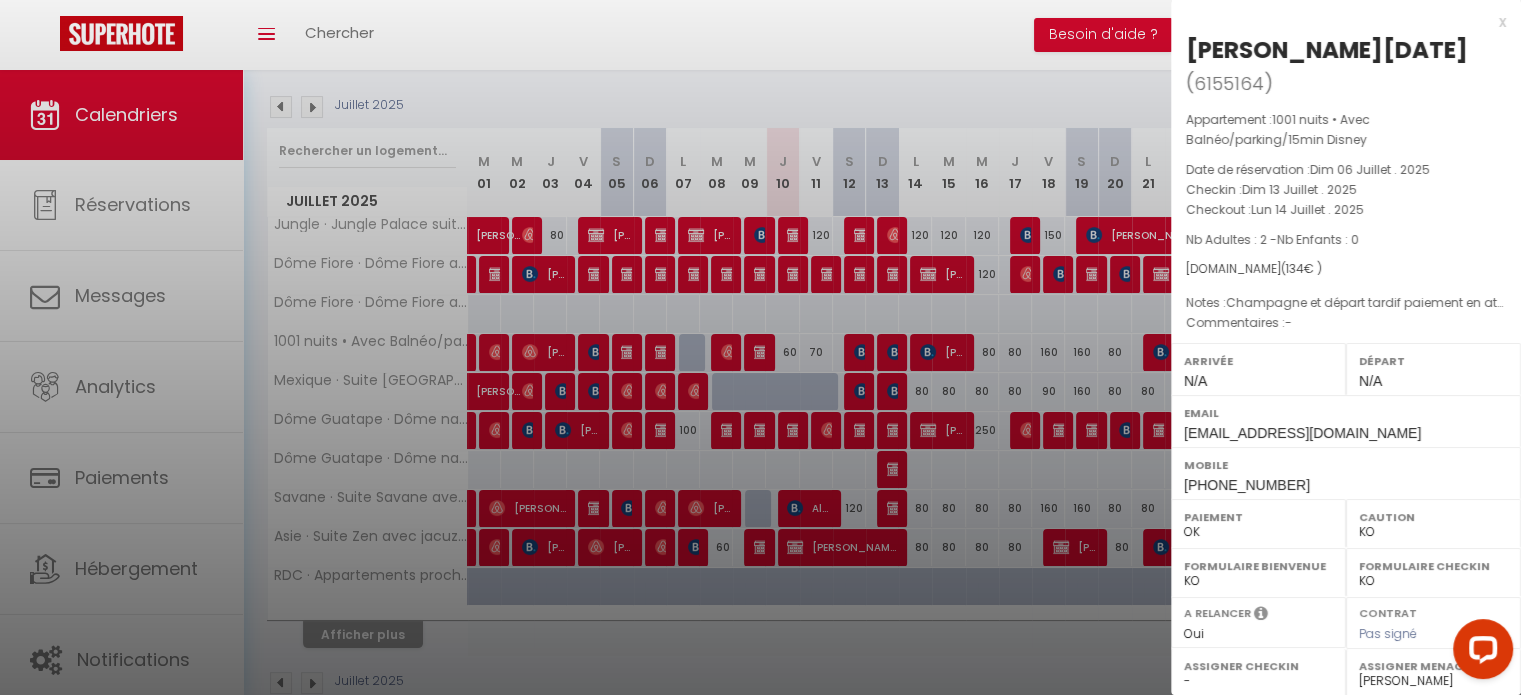 click on "x" at bounding box center (1338, 22) 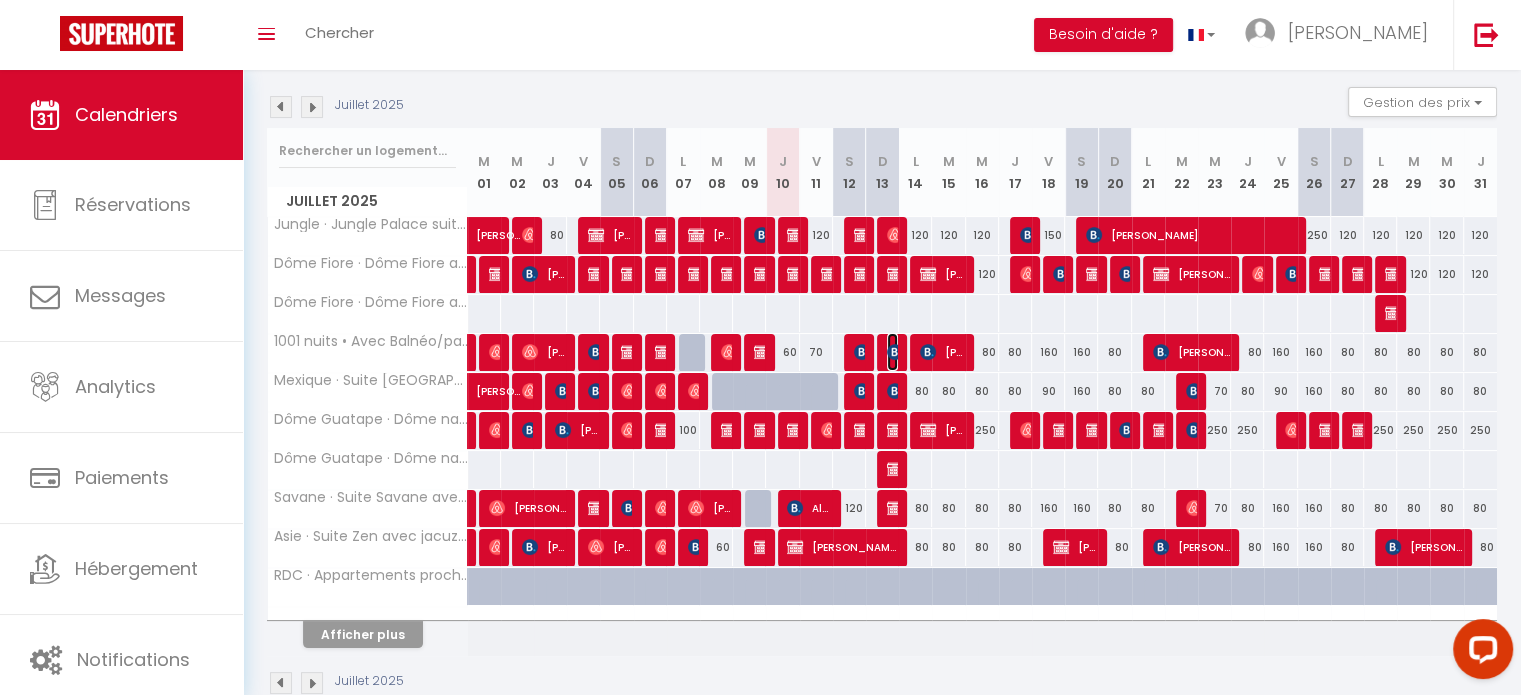 click at bounding box center [895, 352] 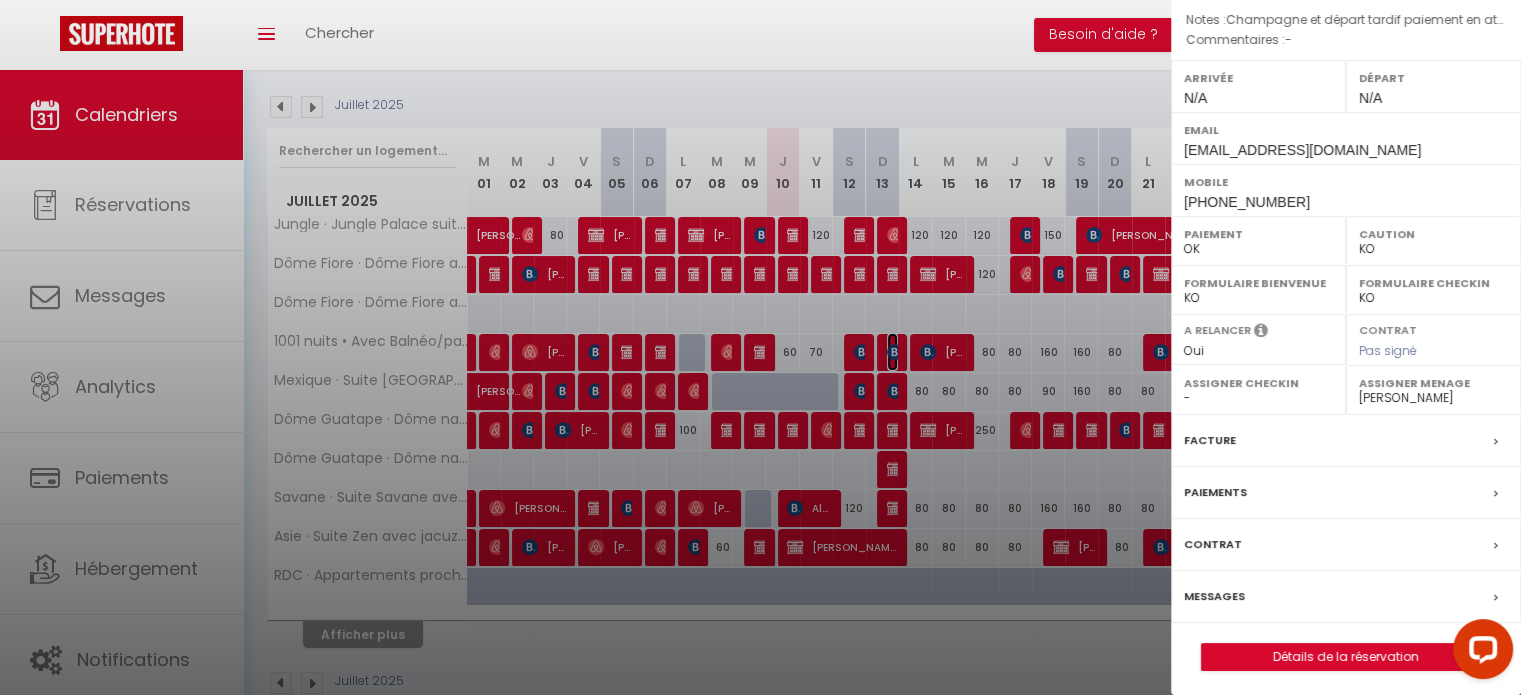 scroll, scrollTop: 285, scrollLeft: 0, axis: vertical 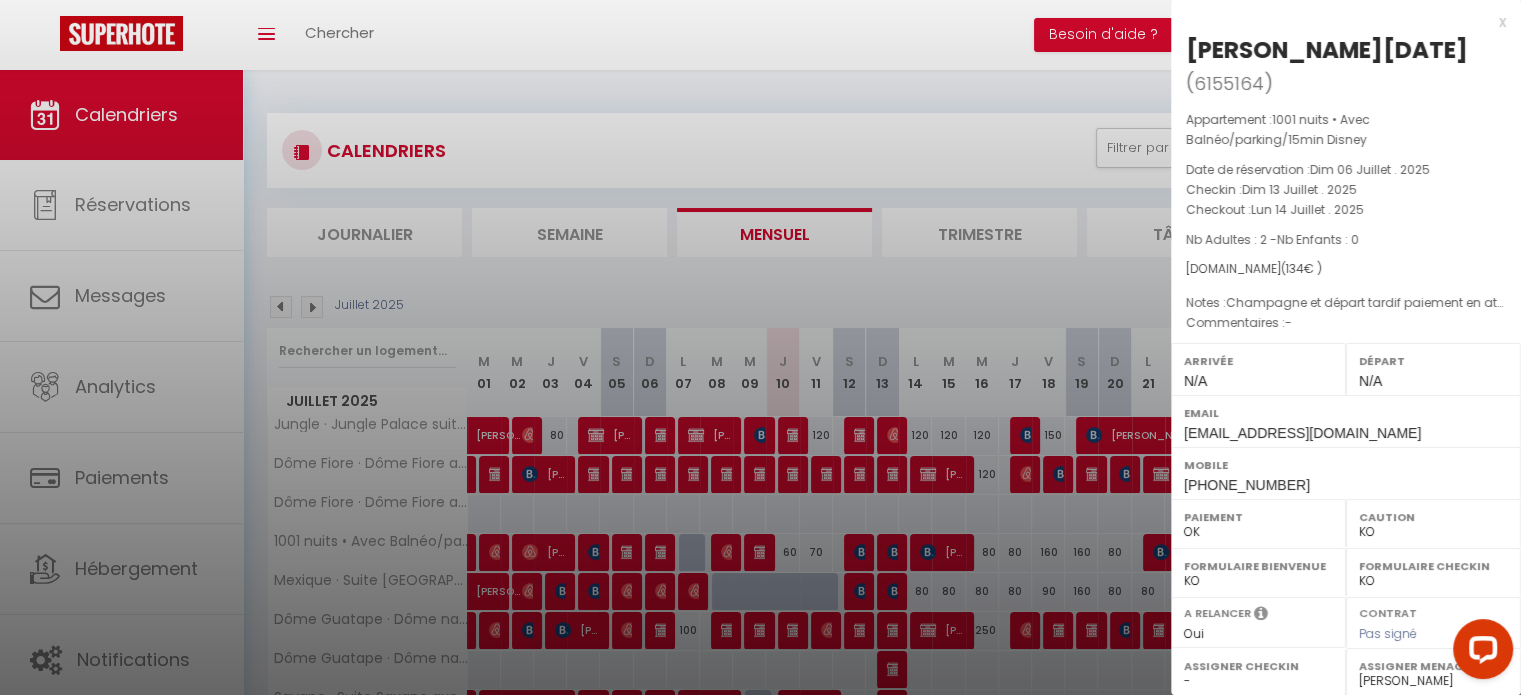 click on "x" at bounding box center [1338, 22] 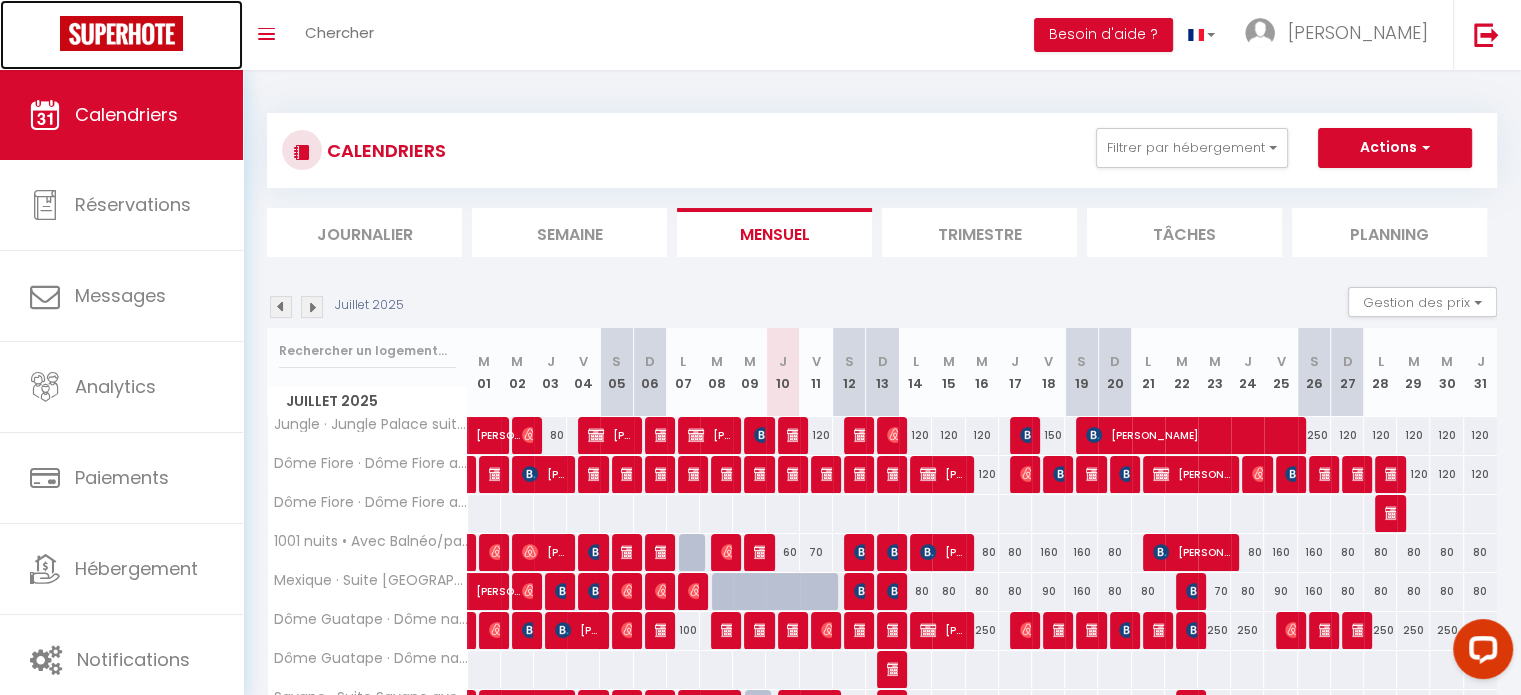 click at bounding box center [121, 33] 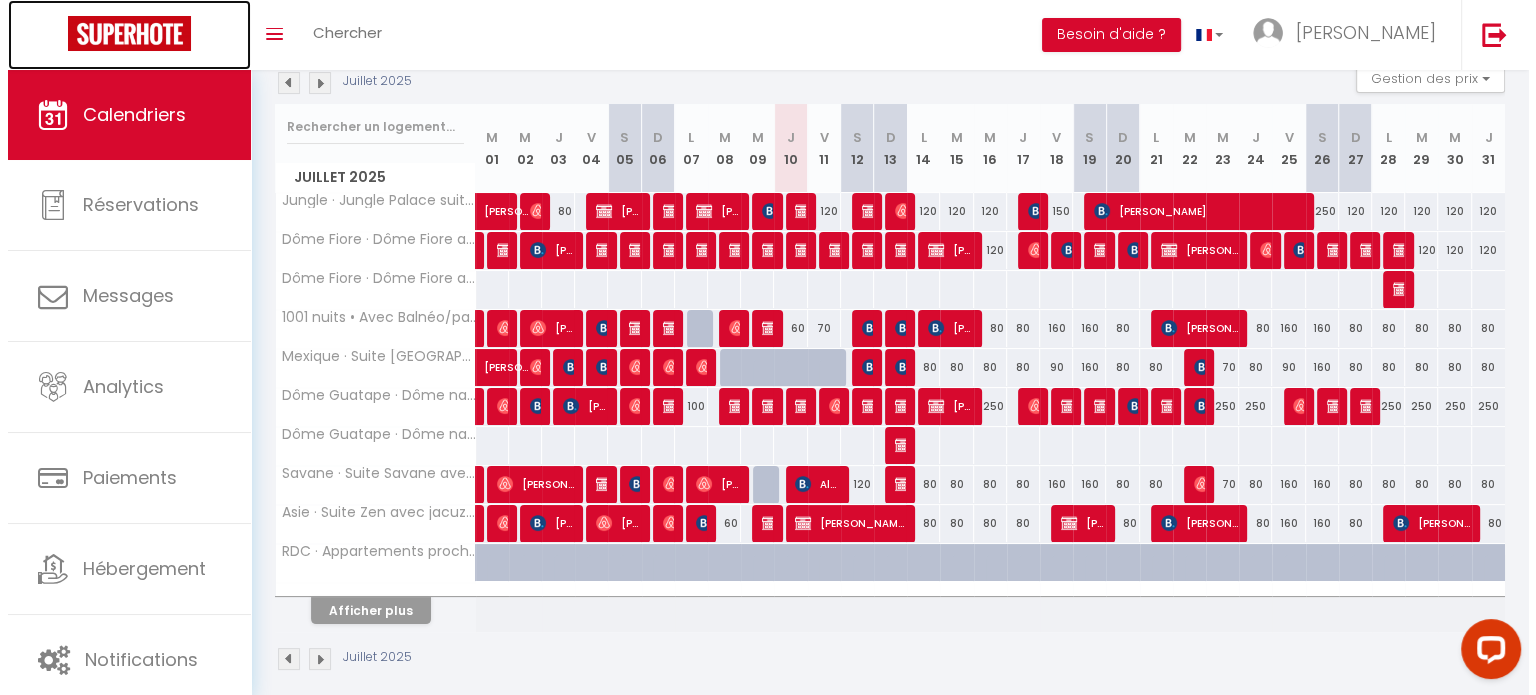 scroll, scrollTop: 240, scrollLeft: 0, axis: vertical 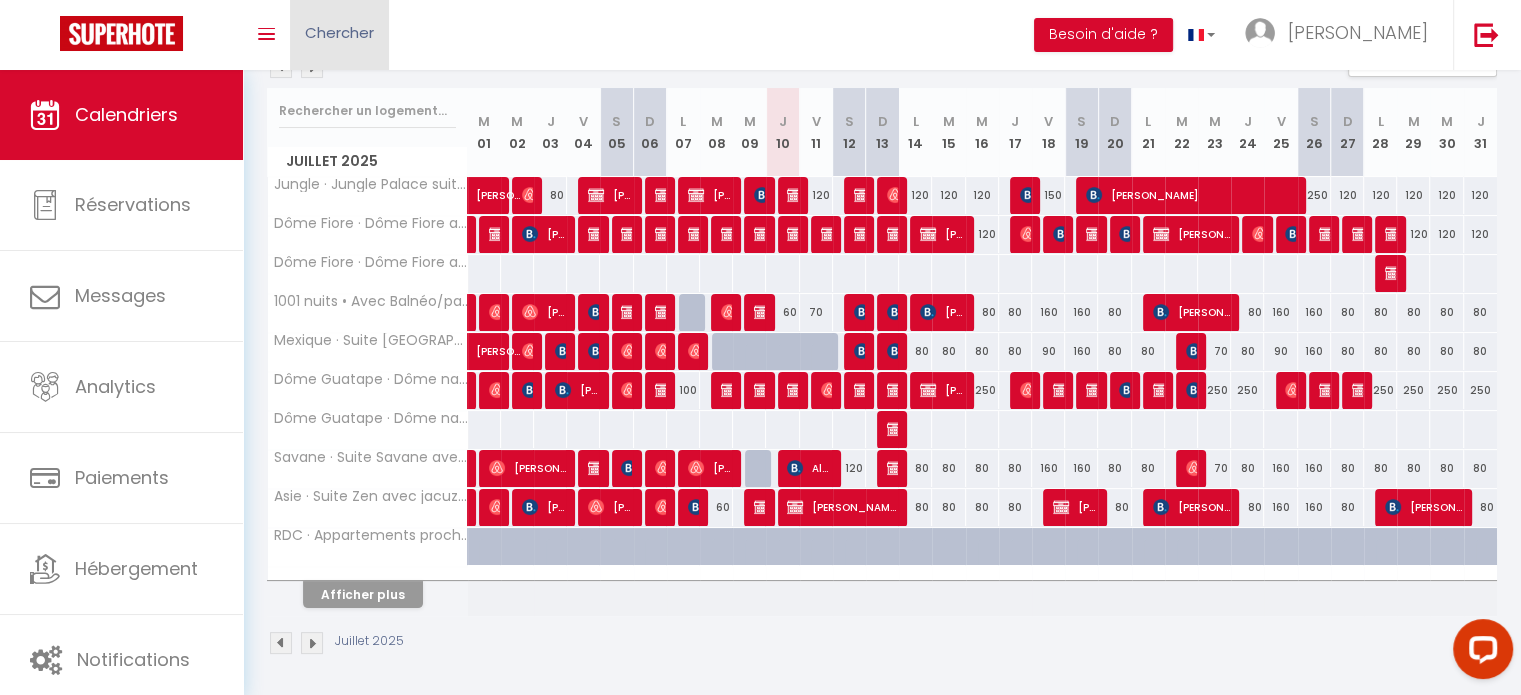 click on "Chercher" at bounding box center [339, 32] 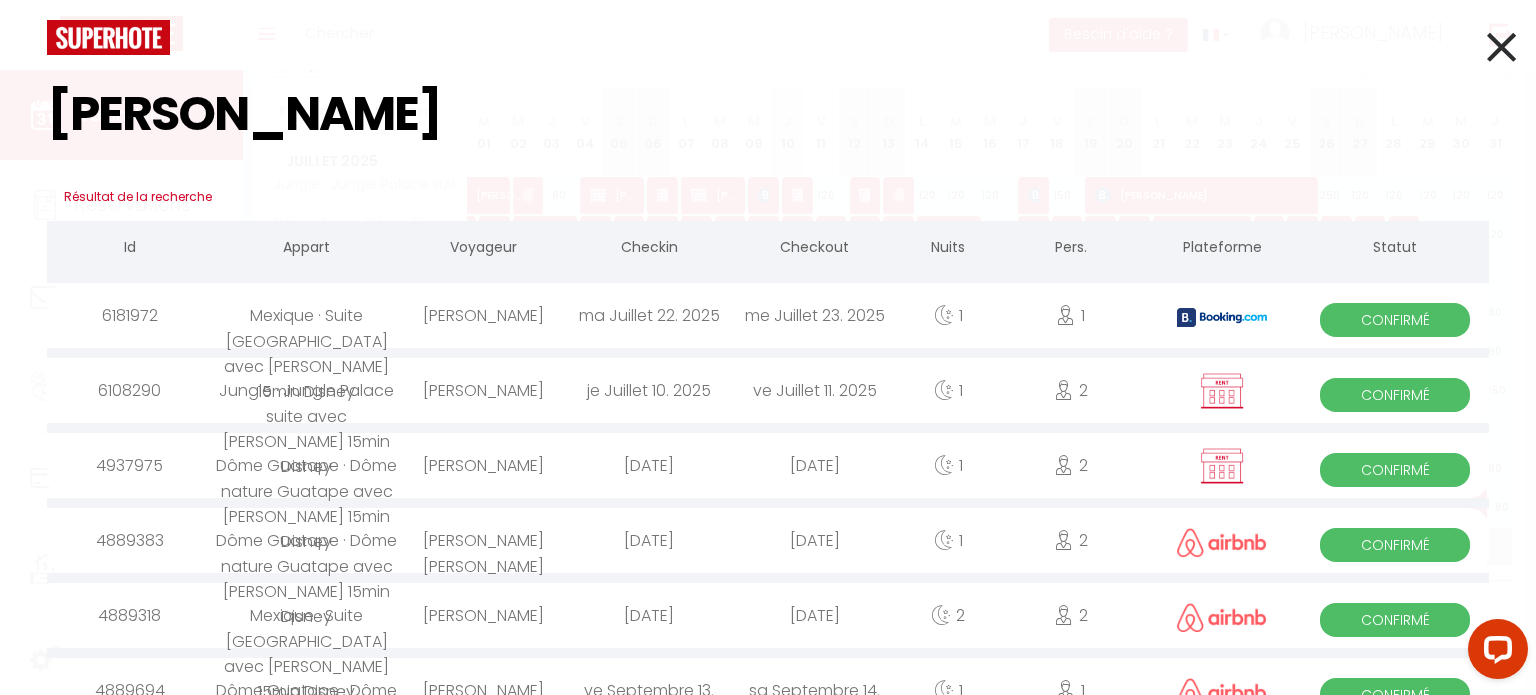 scroll, scrollTop: 56, scrollLeft: 0, axis: vertical 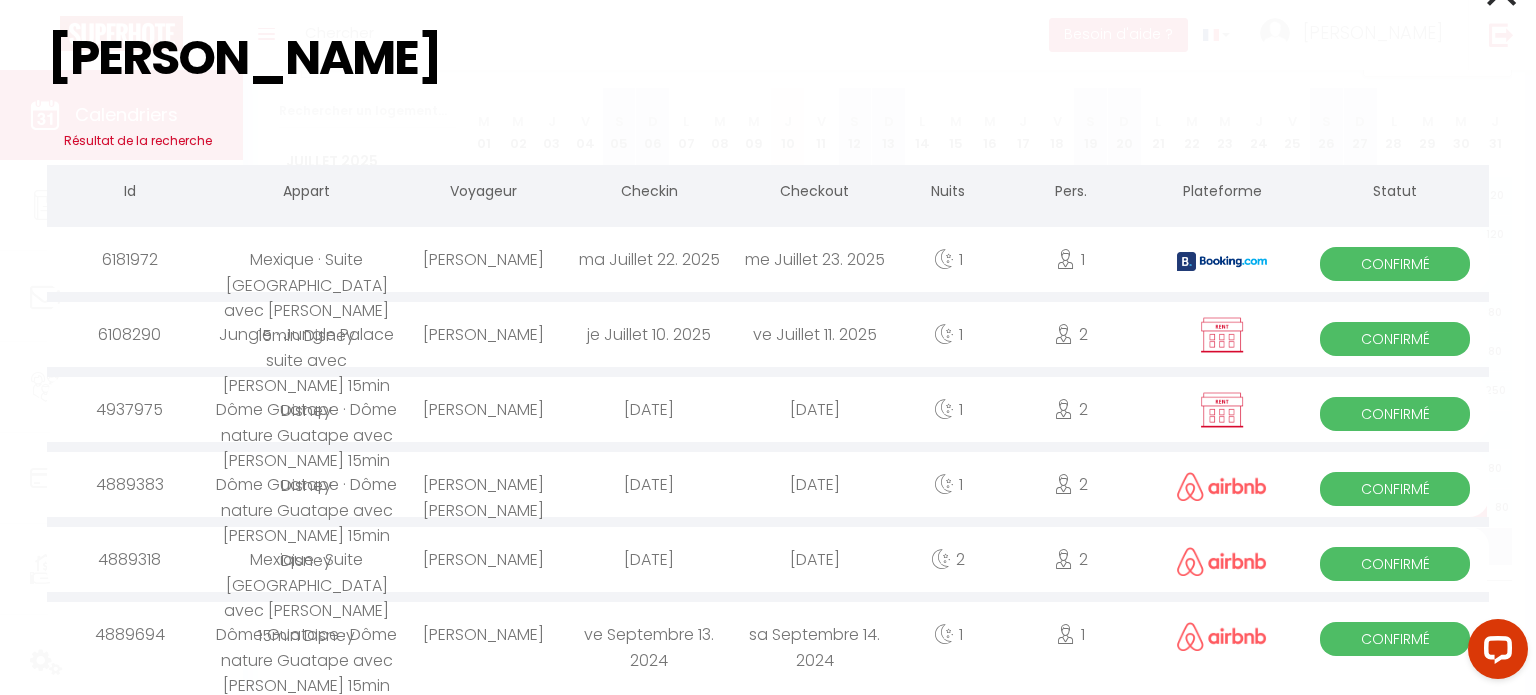 type on "[PERSON_NAME]" 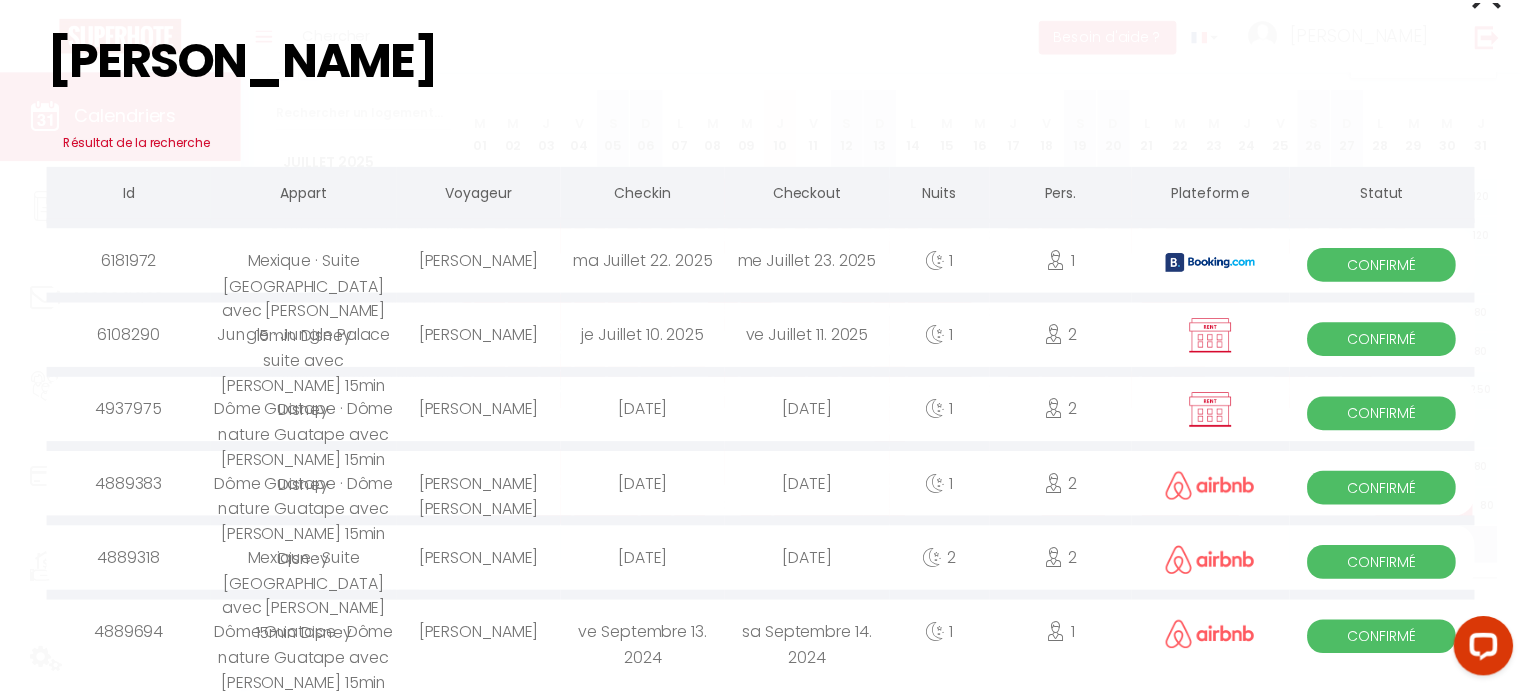 scroll, scrollTop: 0, scrollLeft: 0, axis: both 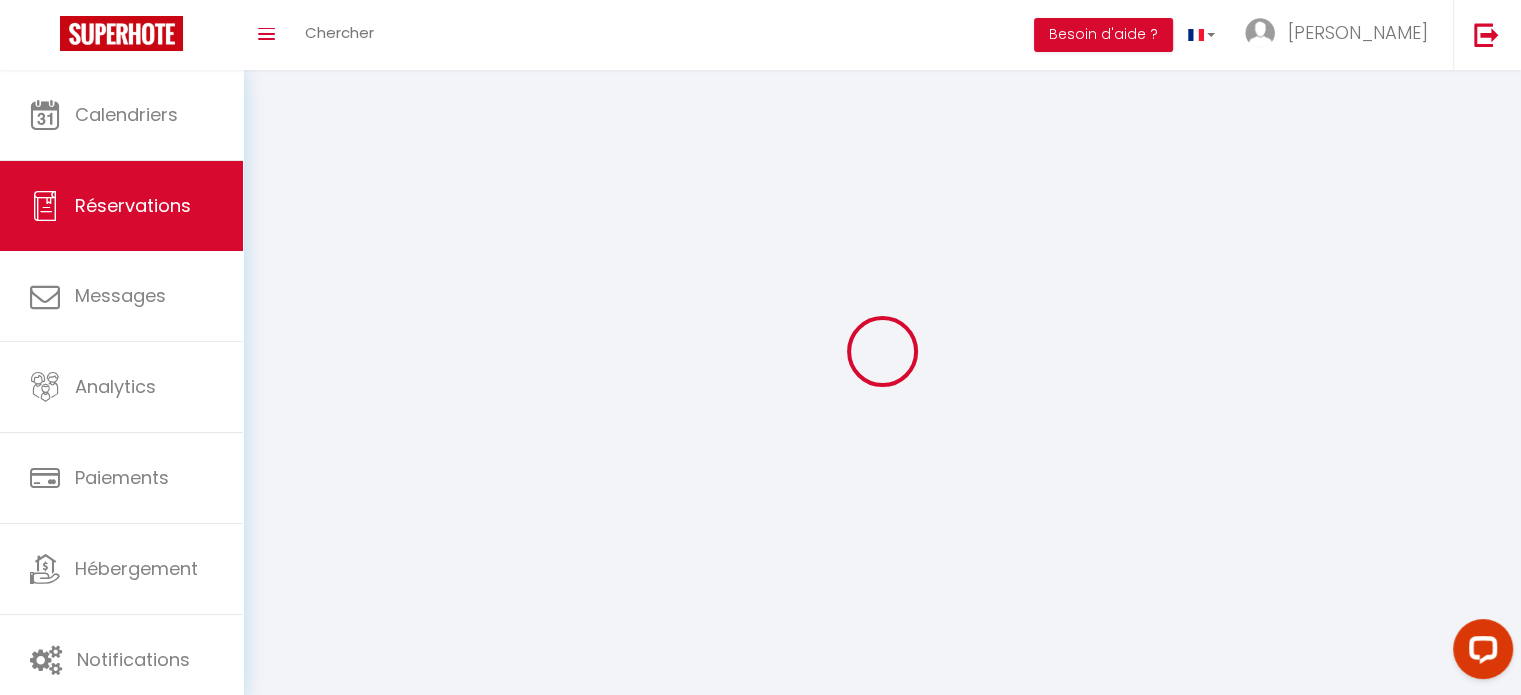 type on "[PERSON_NAME]" 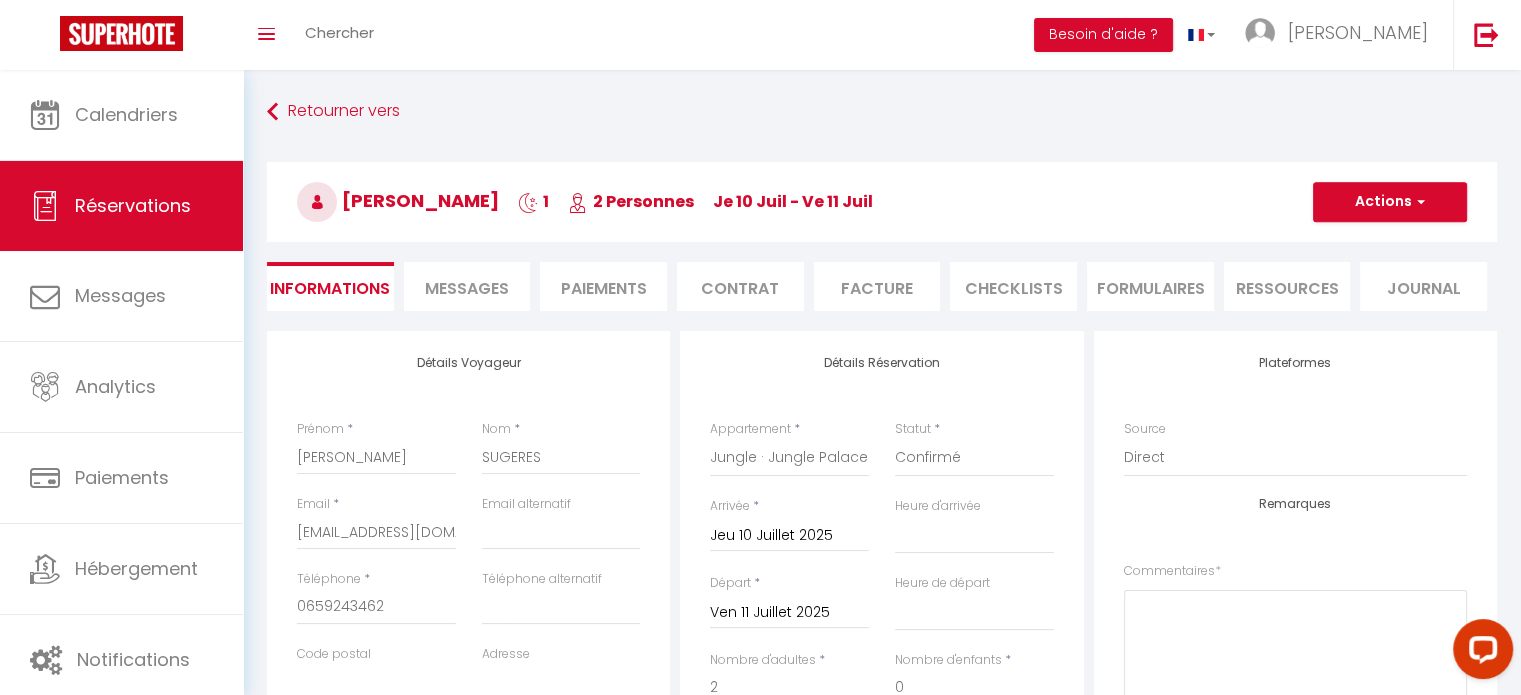 select 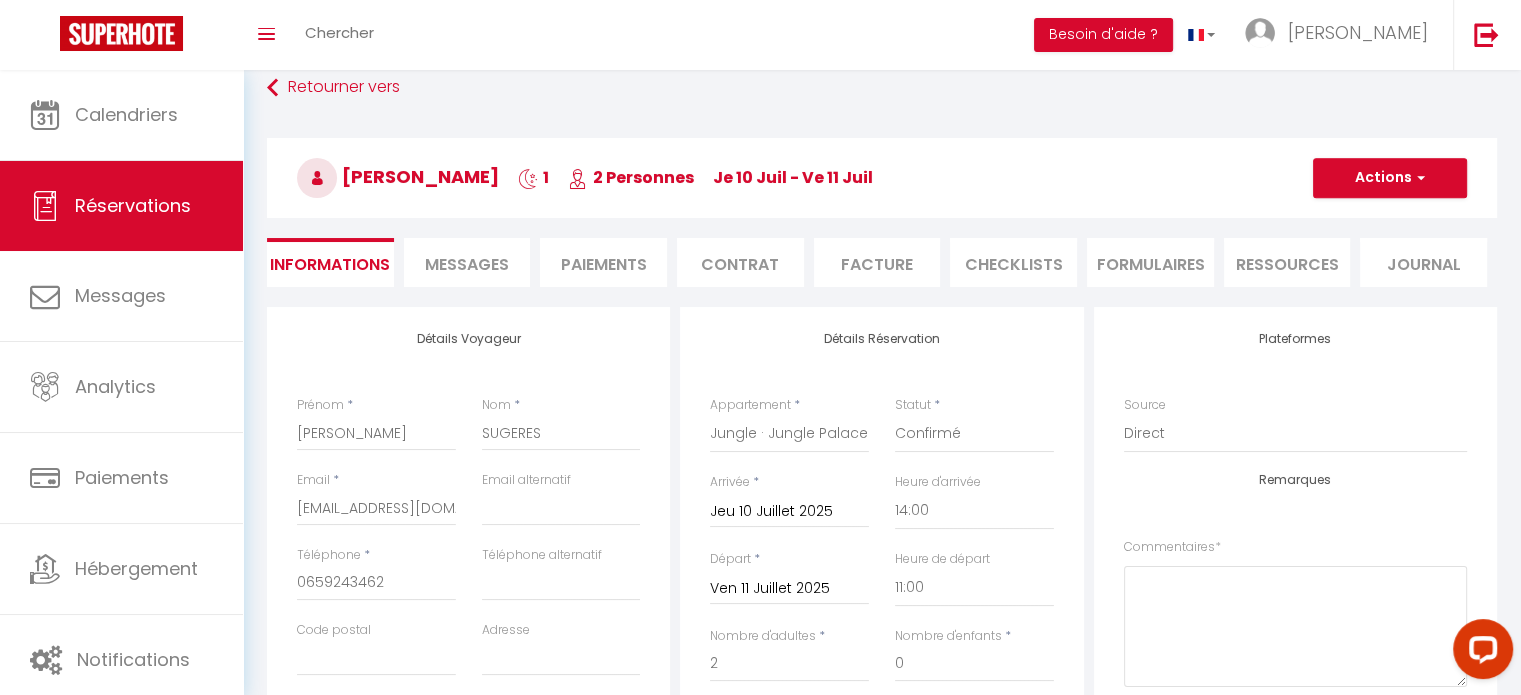 scroll, scrollTop: 0, scrollLeft: 0, axis: both 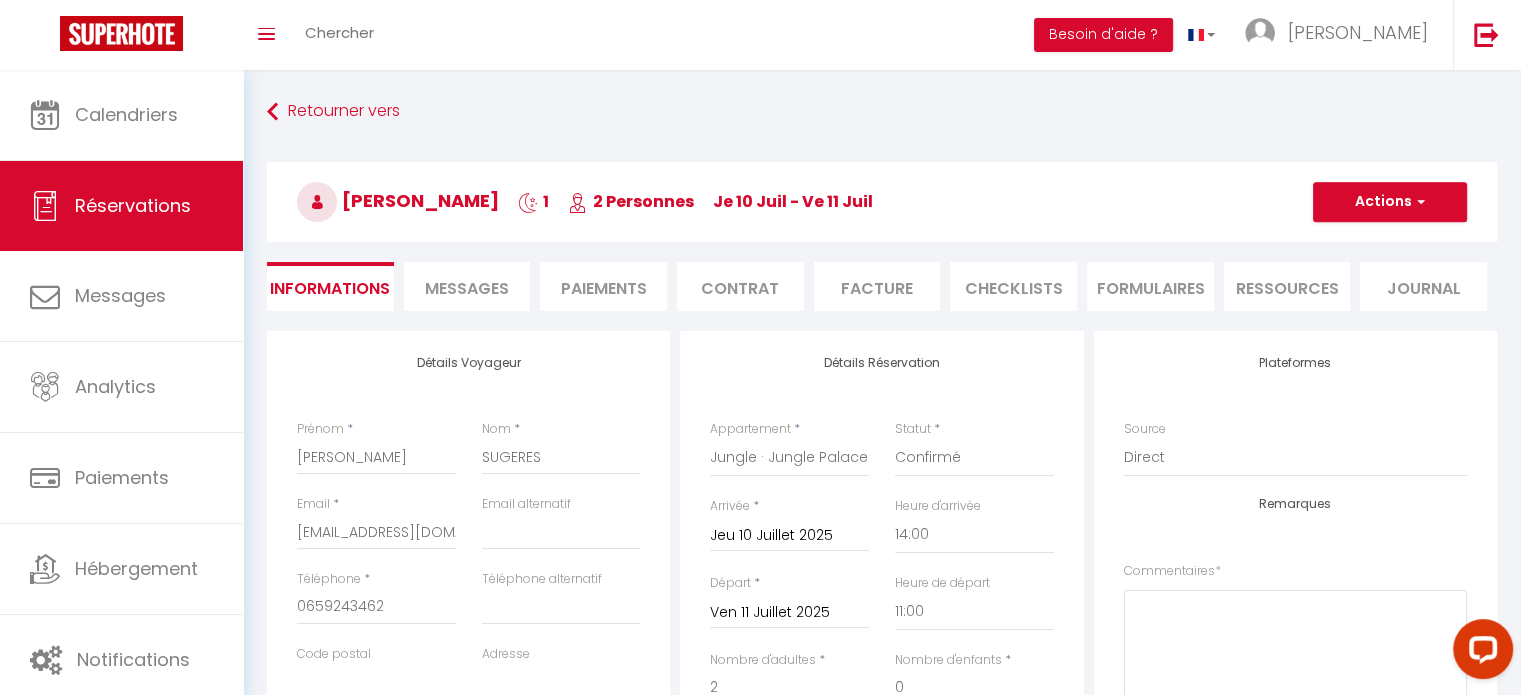 click on "Messages" at bounding box center [467, 288] 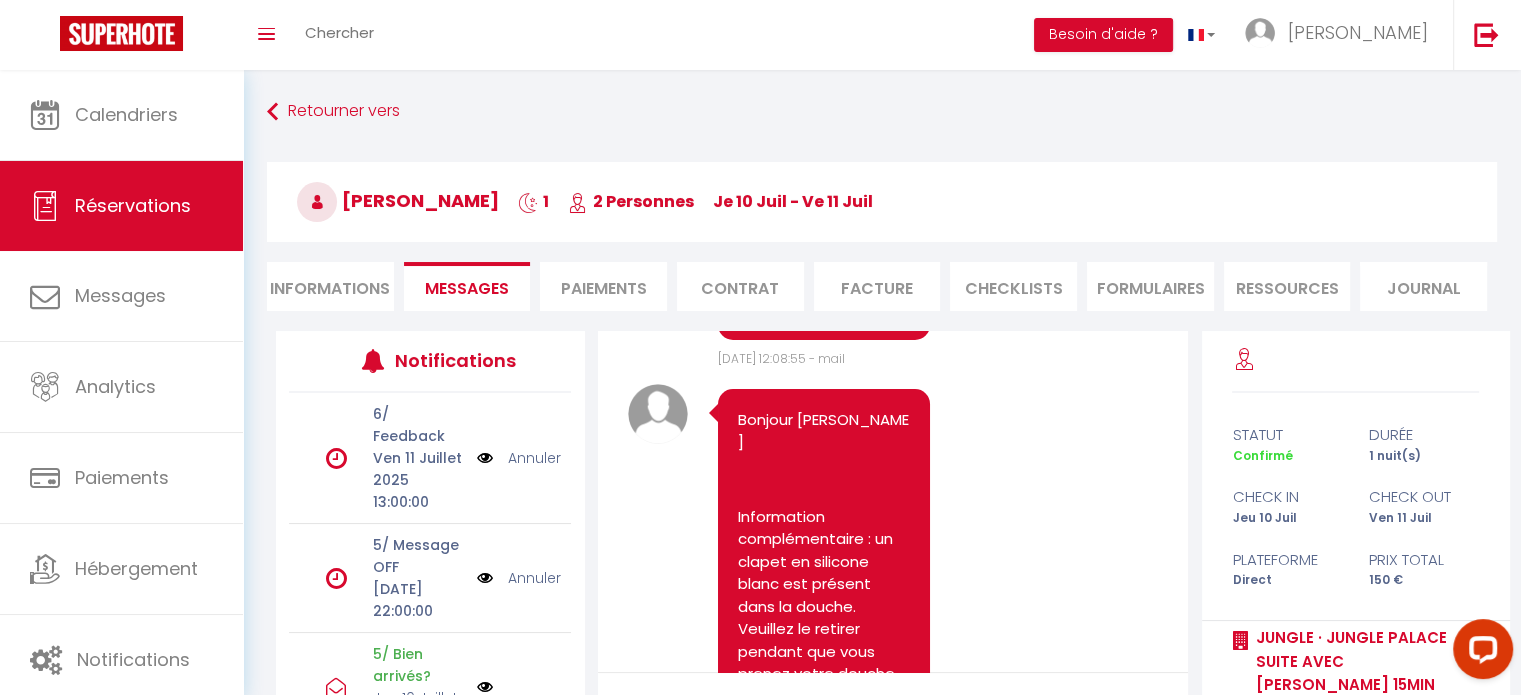 scroll, scrollTop: 7500, scrollLeft: 0, axis: vertical 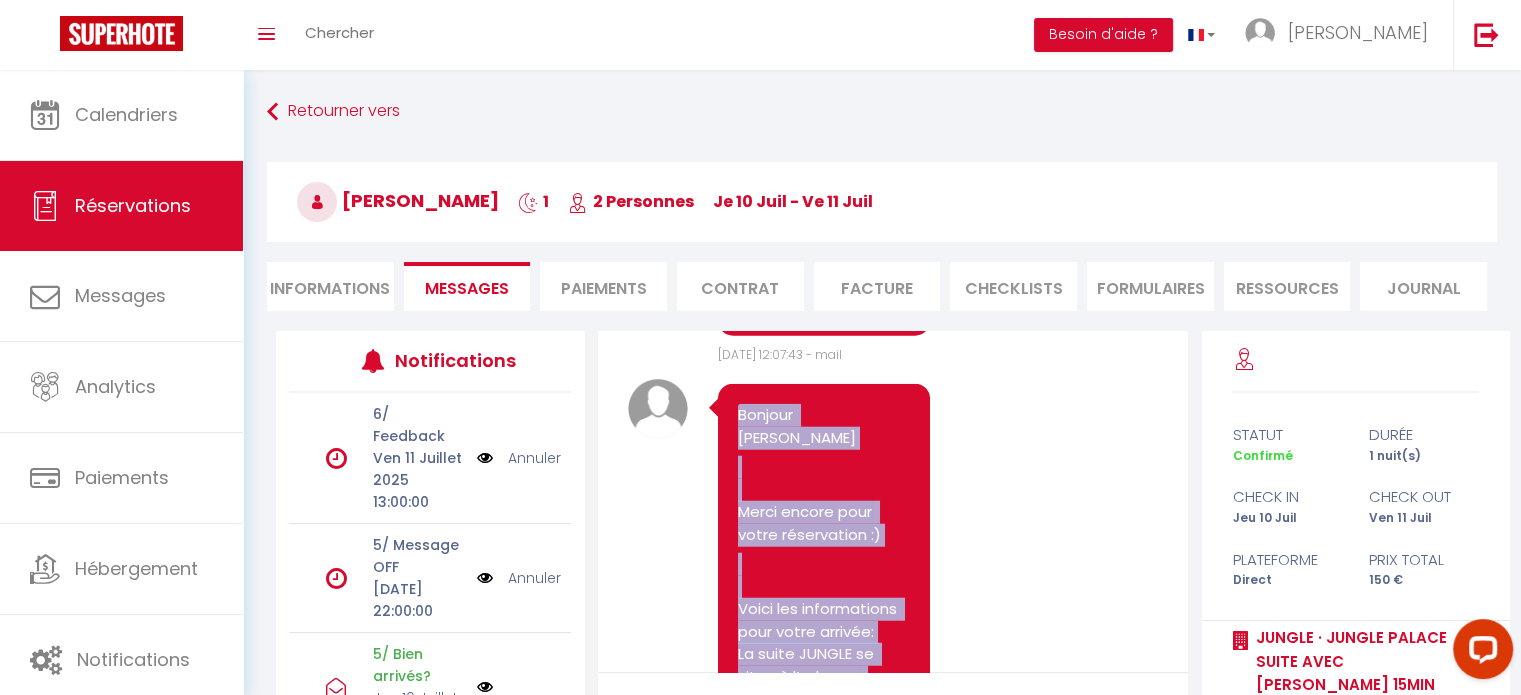 drag, startPoint x: 845, startPoint y: 487, endPoint x: 732, endPoint y: 493, distance: 113.15918 